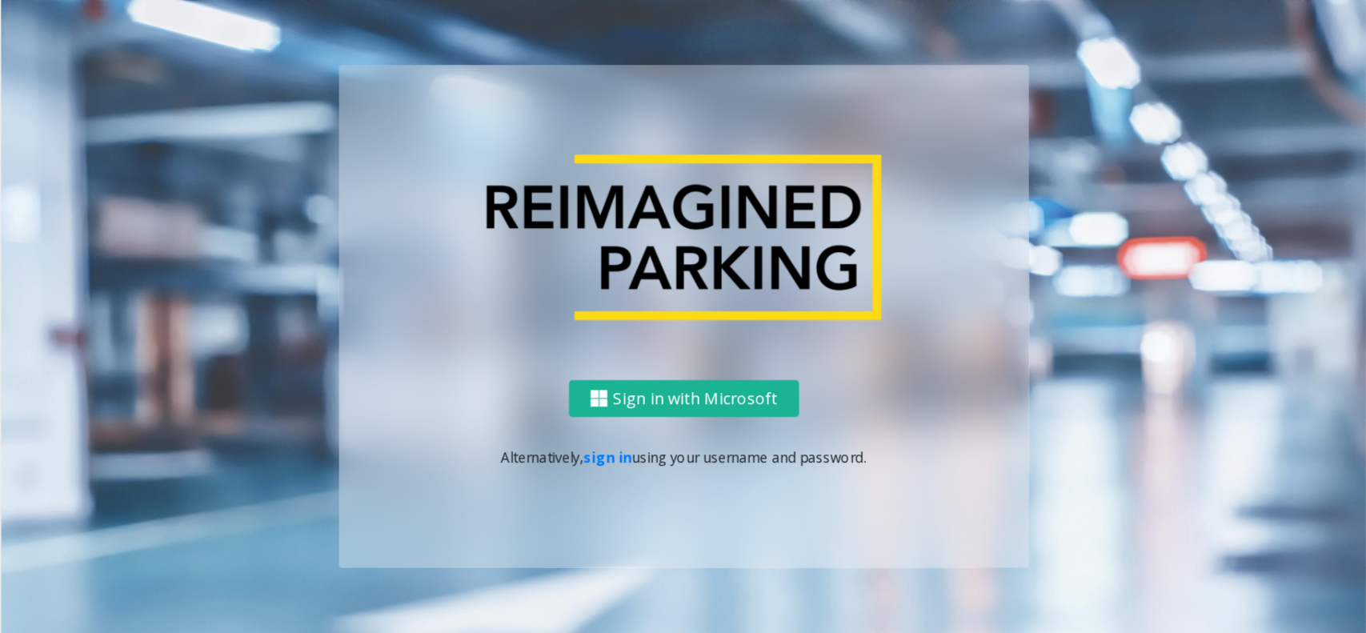 scroll, scrollTop: 0, scrollLeft: 0, axis: both 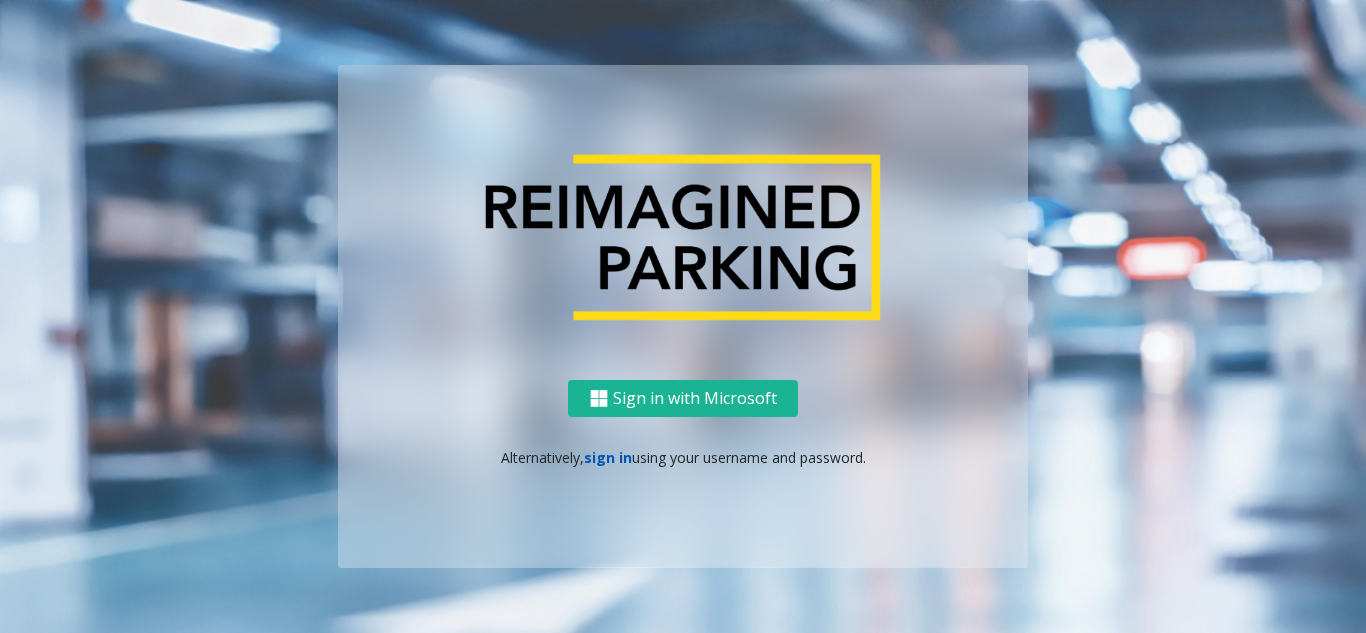 click on "sign in" 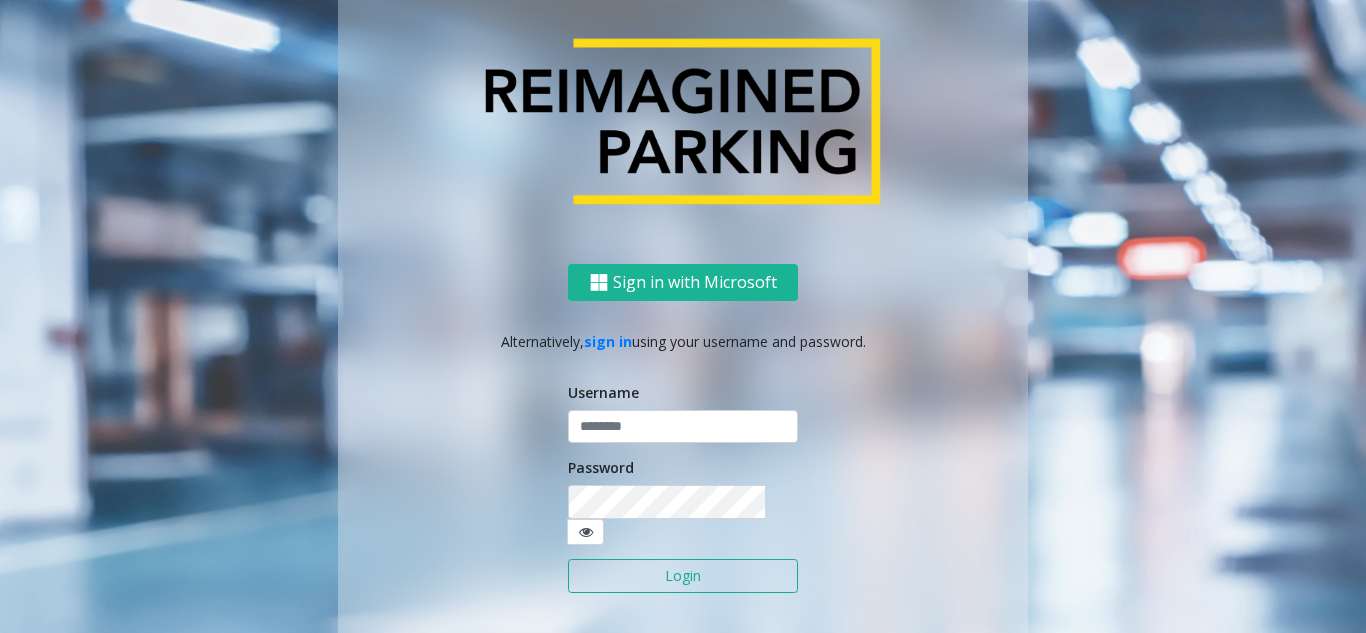 click on "Username" 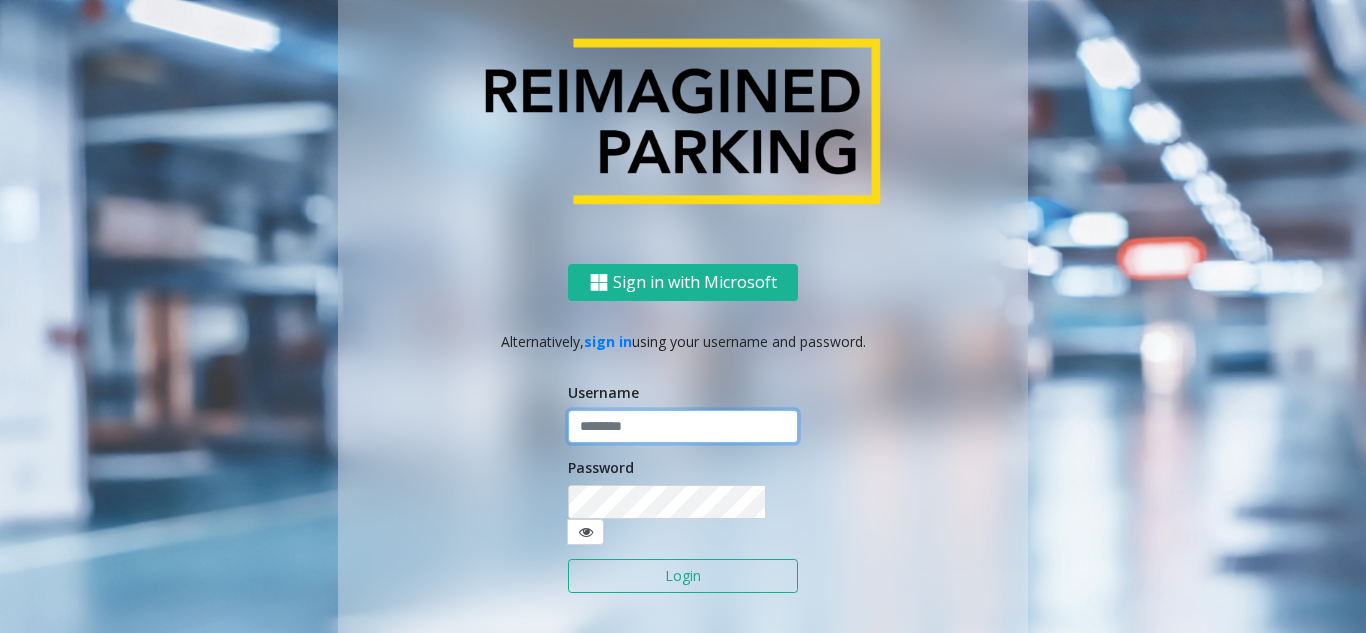 click 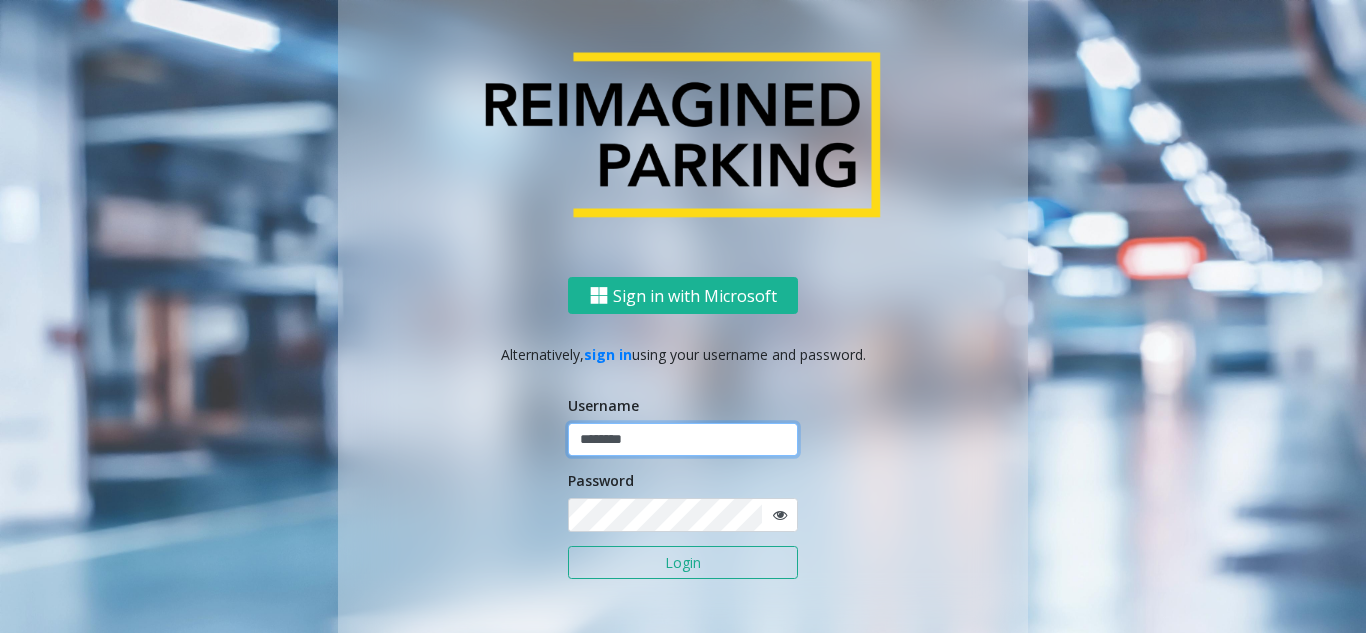 type on "********" 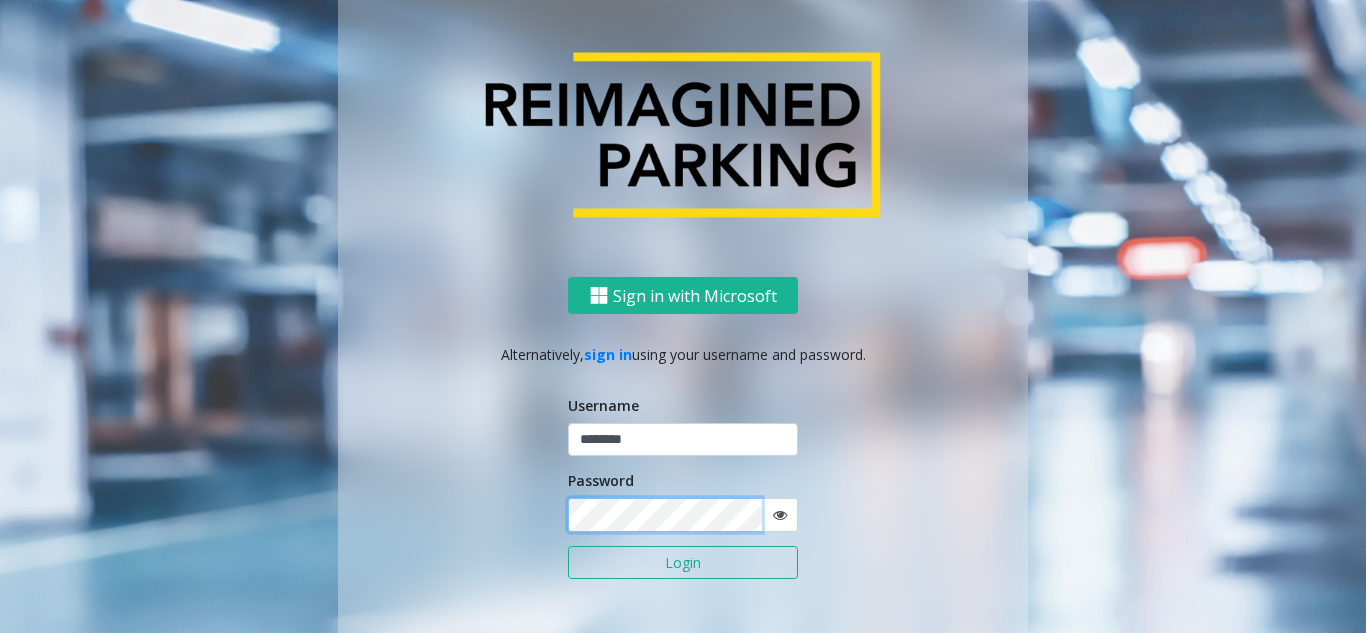click on "Login" 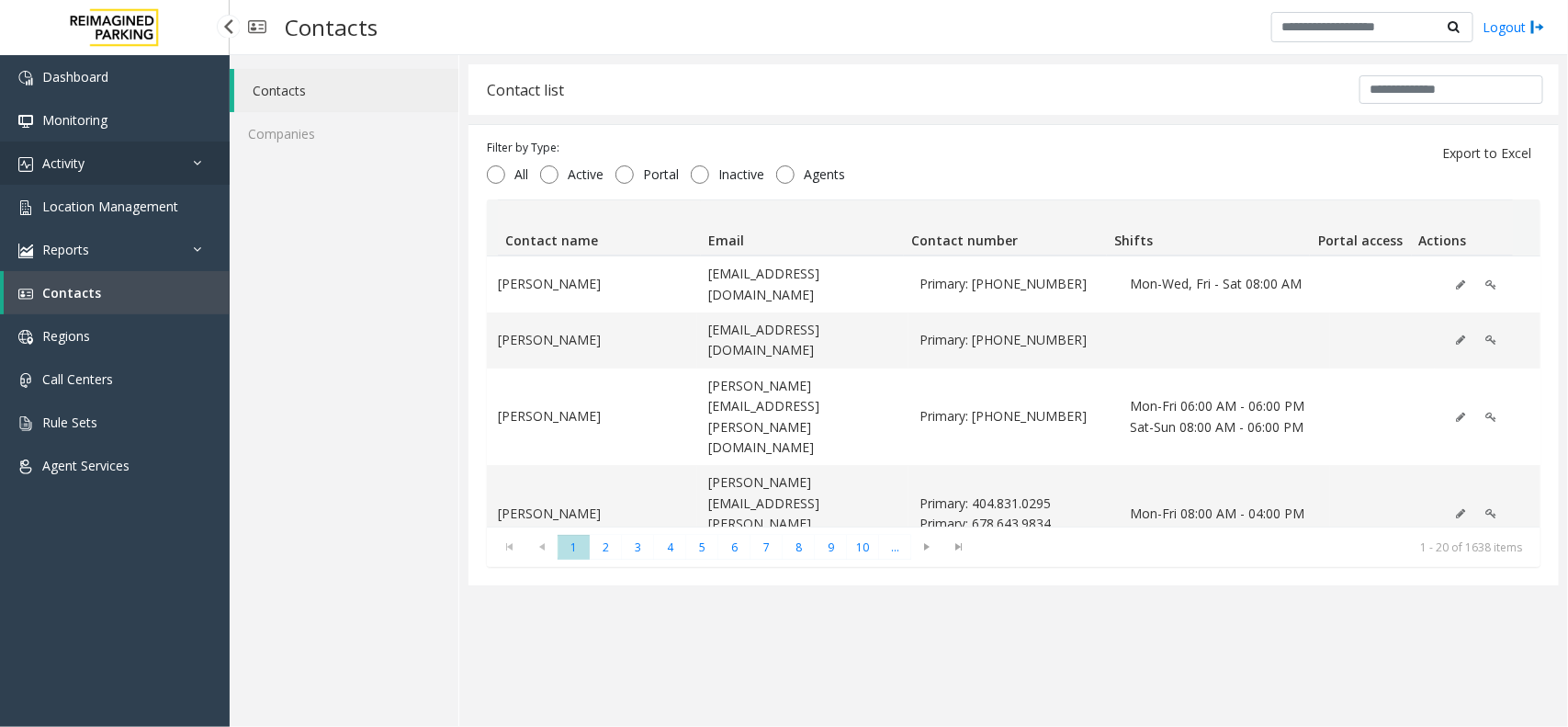 click on "Activity" at bounding box center [115, 163] 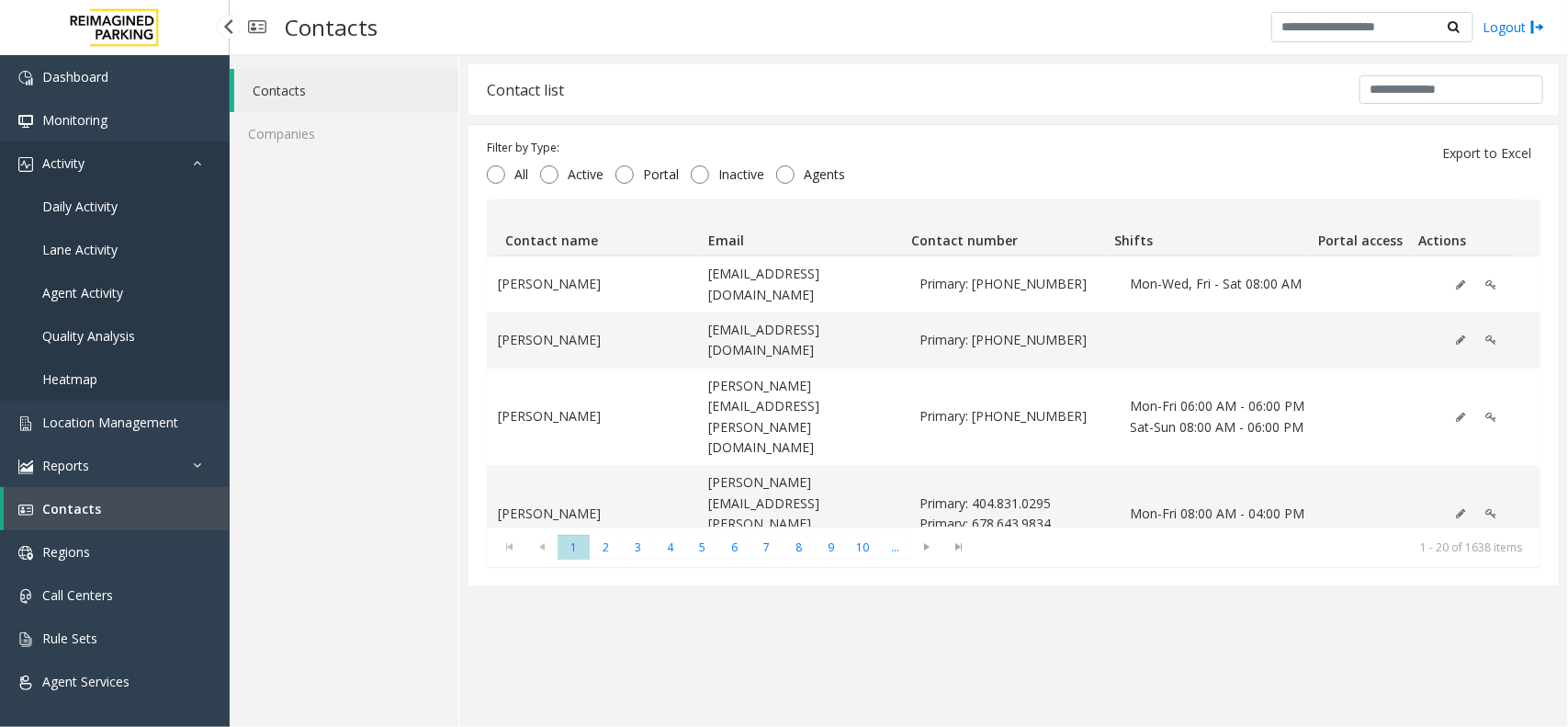 click on "Activity" at bounding box center (115, 163) 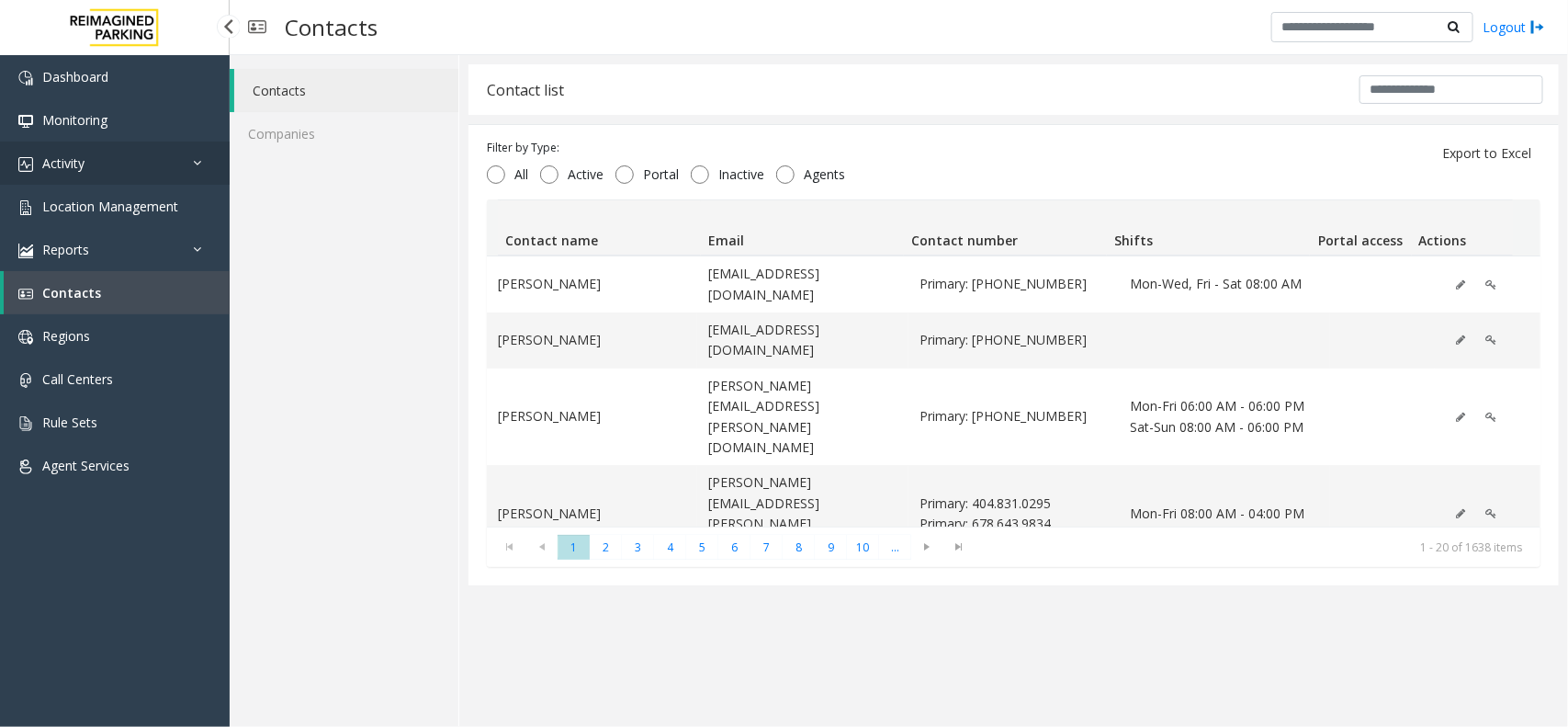click on "Activity" at bounding box center (115, 163) 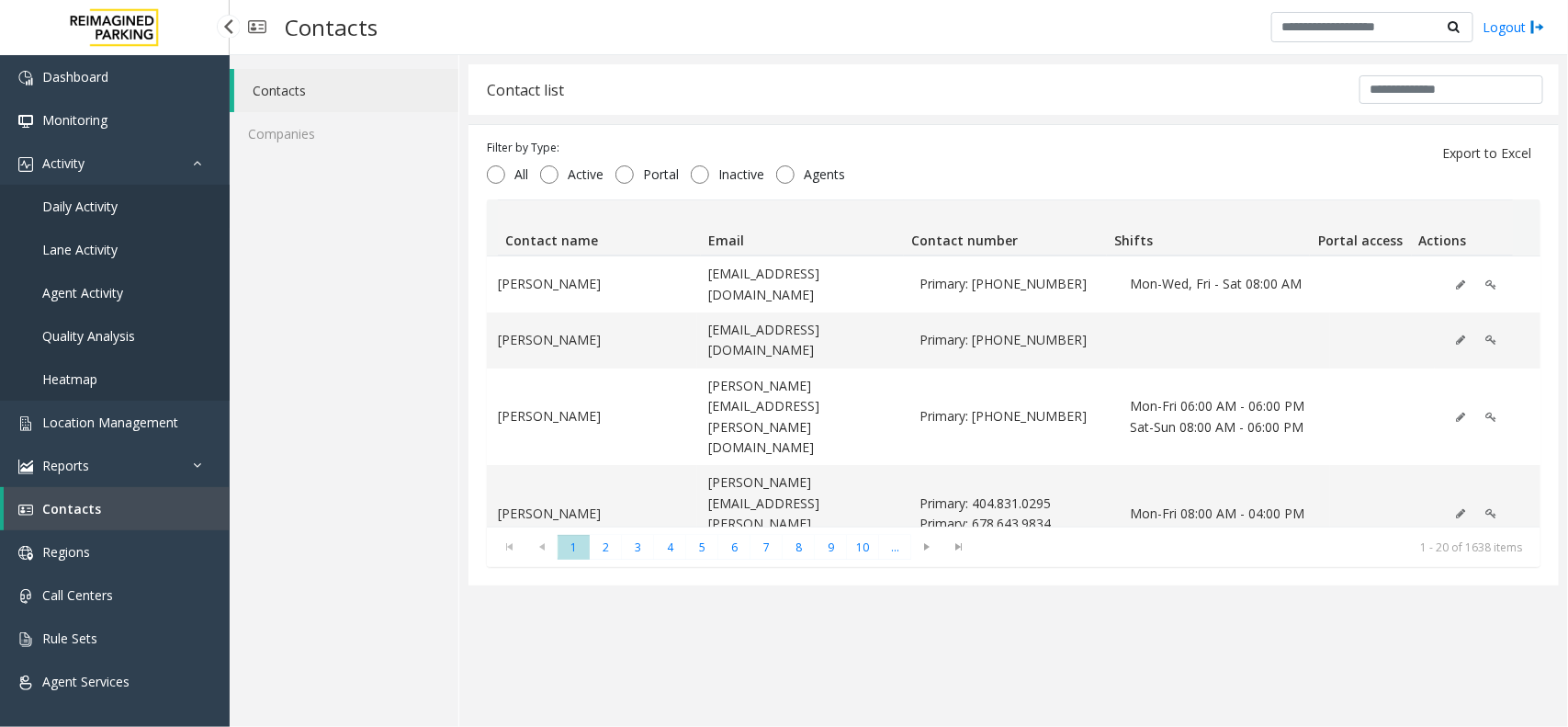 click on "Daily Activity" at bounding box center (115, 206) 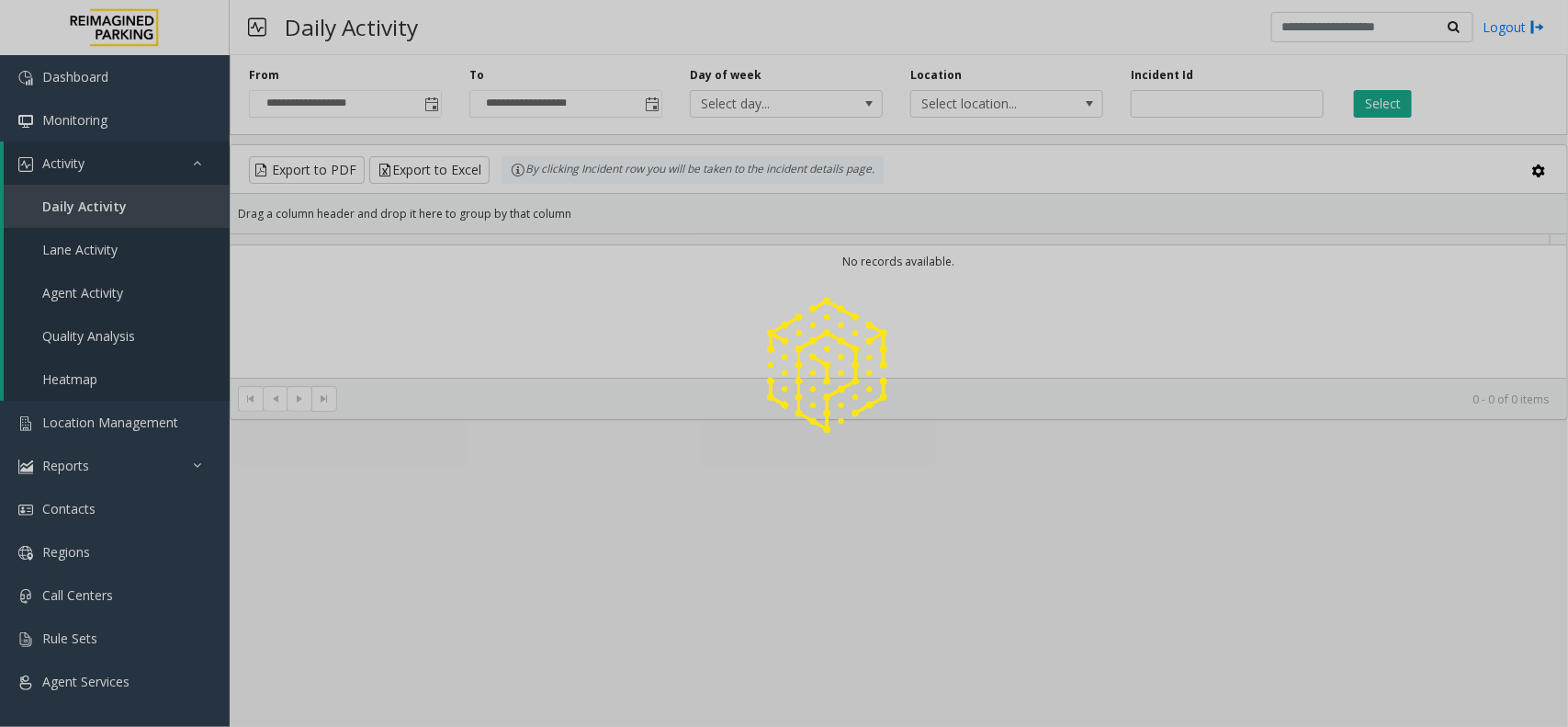 click 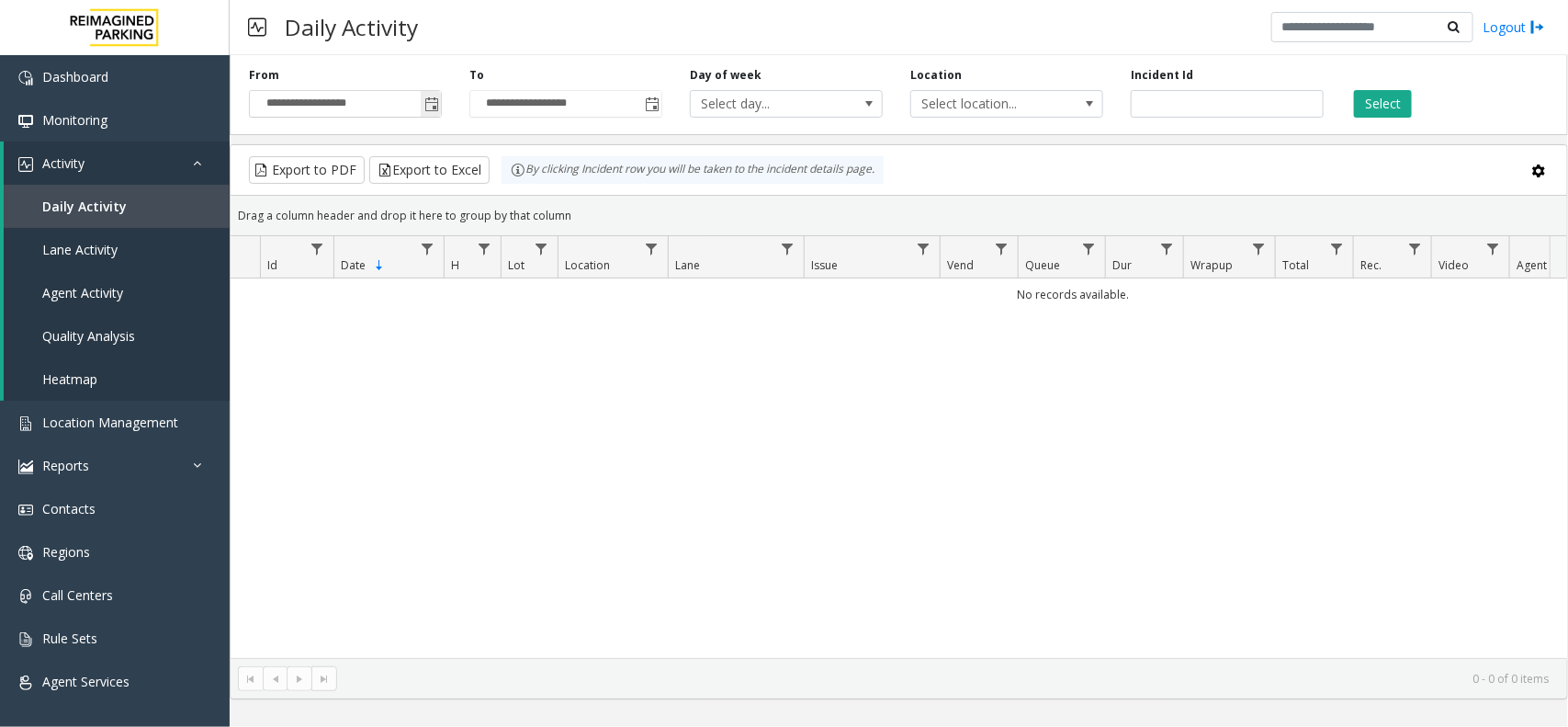 click 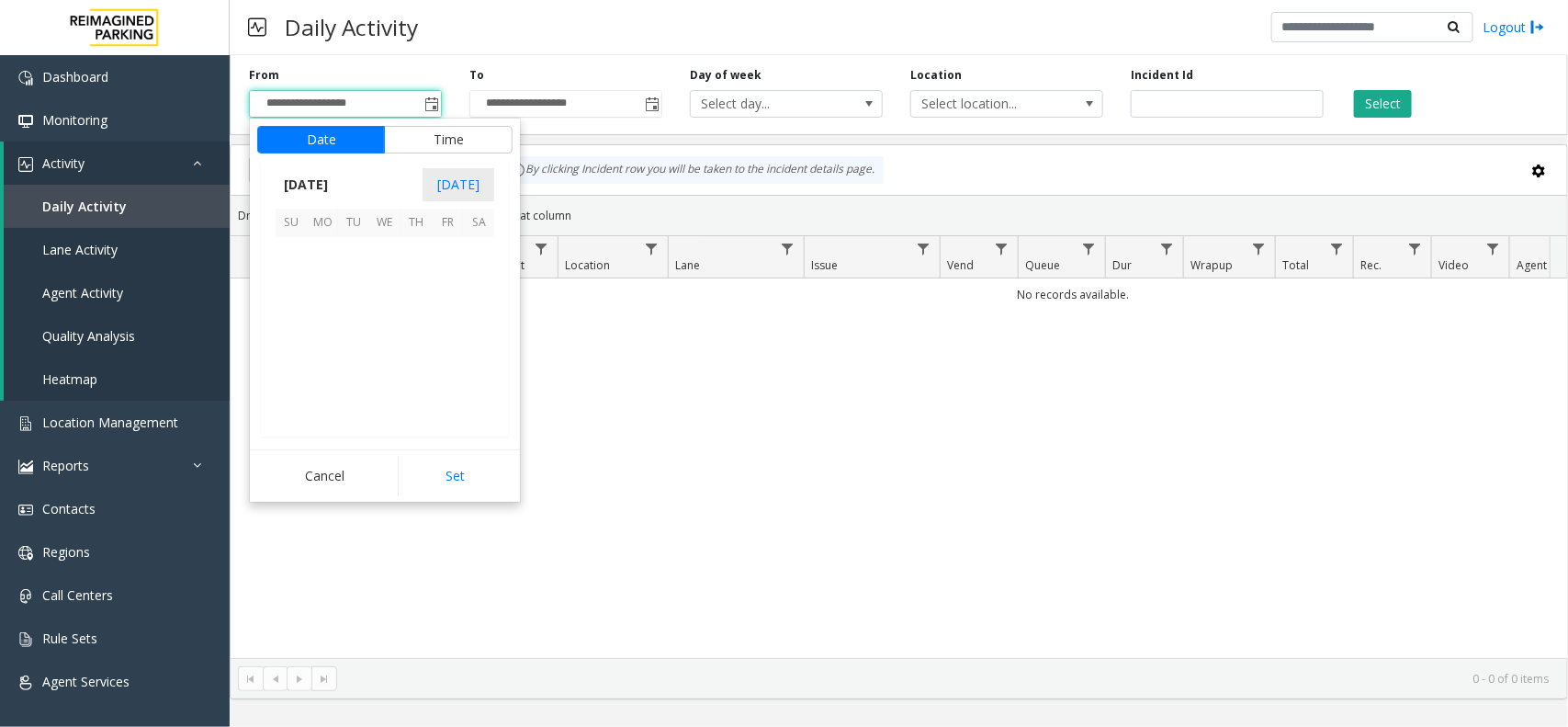 scroll, scrollTop: 329276, scrollLeft: 0, axis: vertical 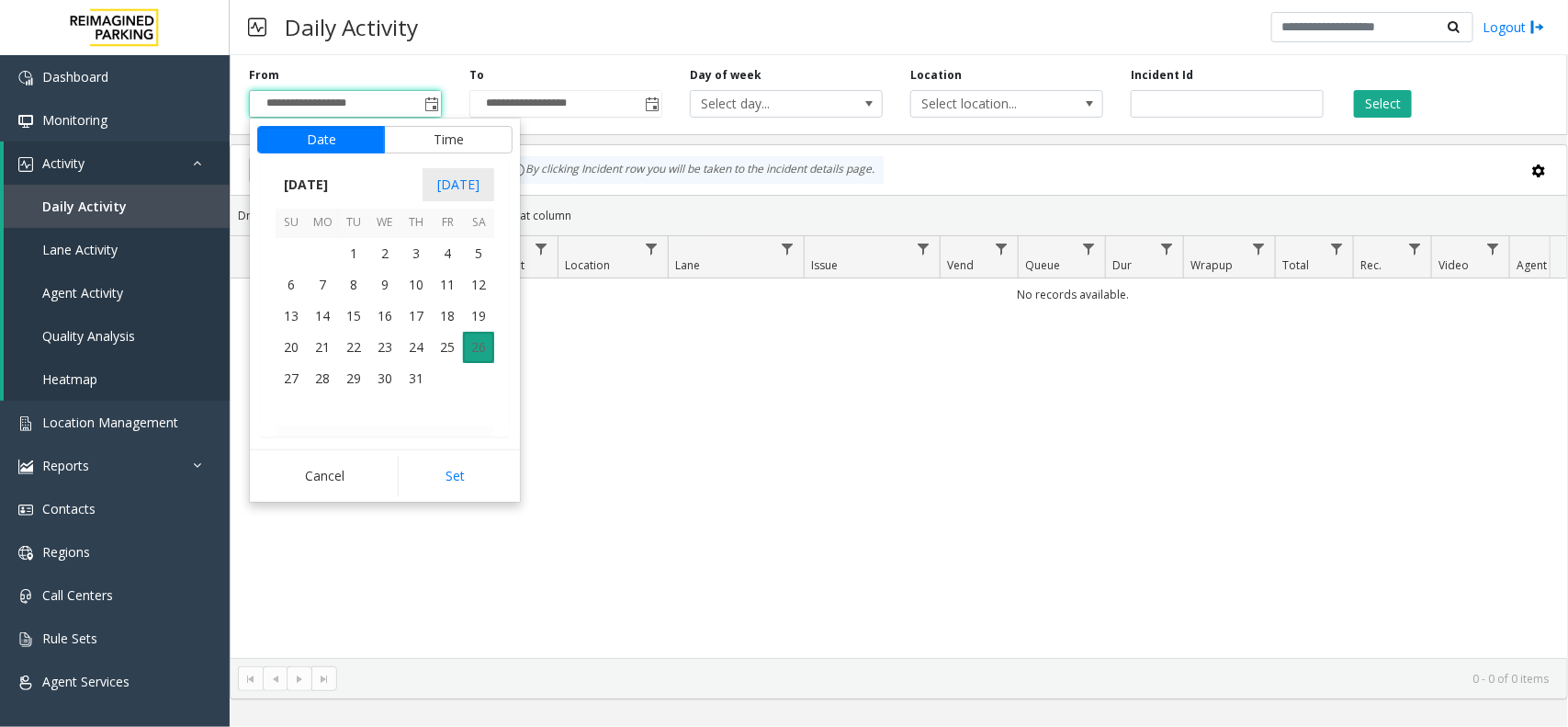 click on "26" at bounding box center (479, 347) 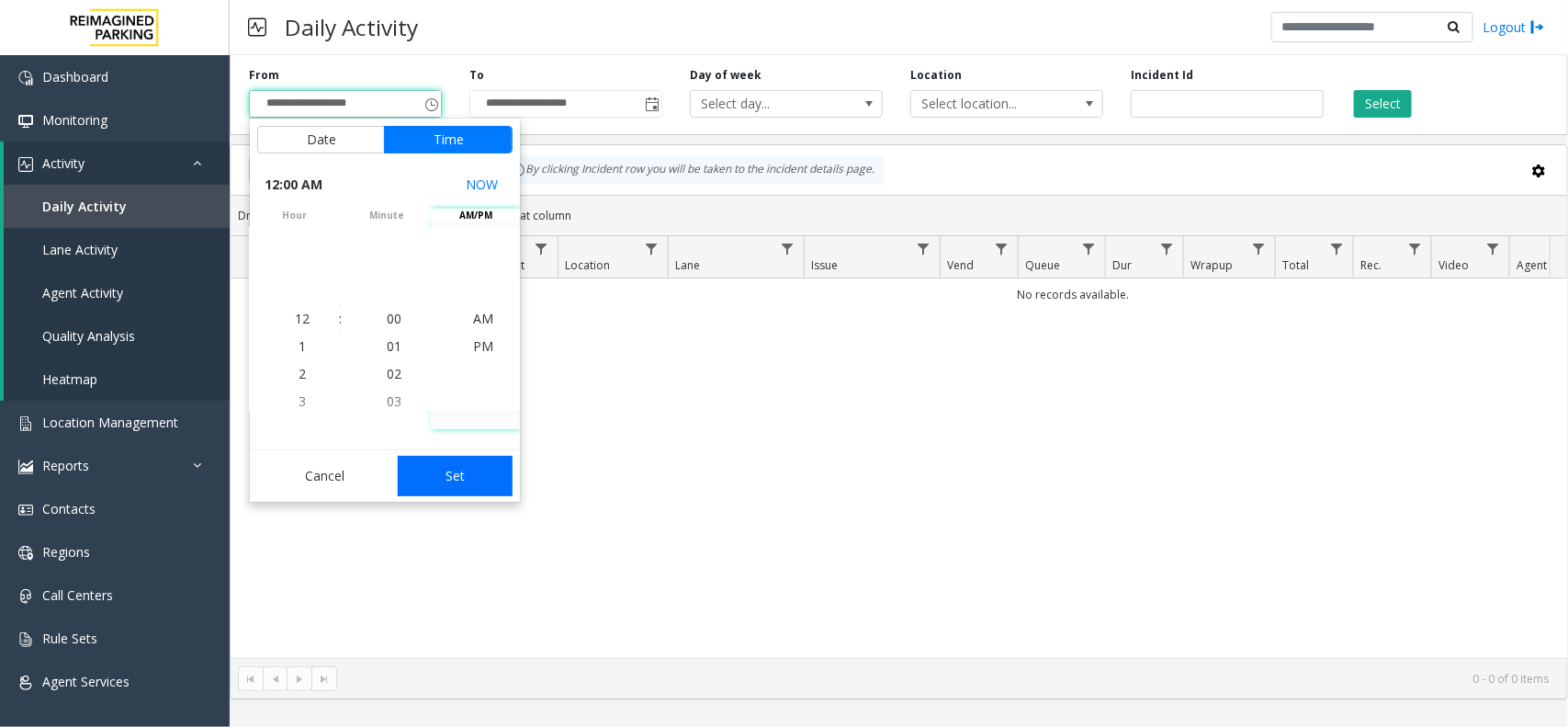 click on "Set" 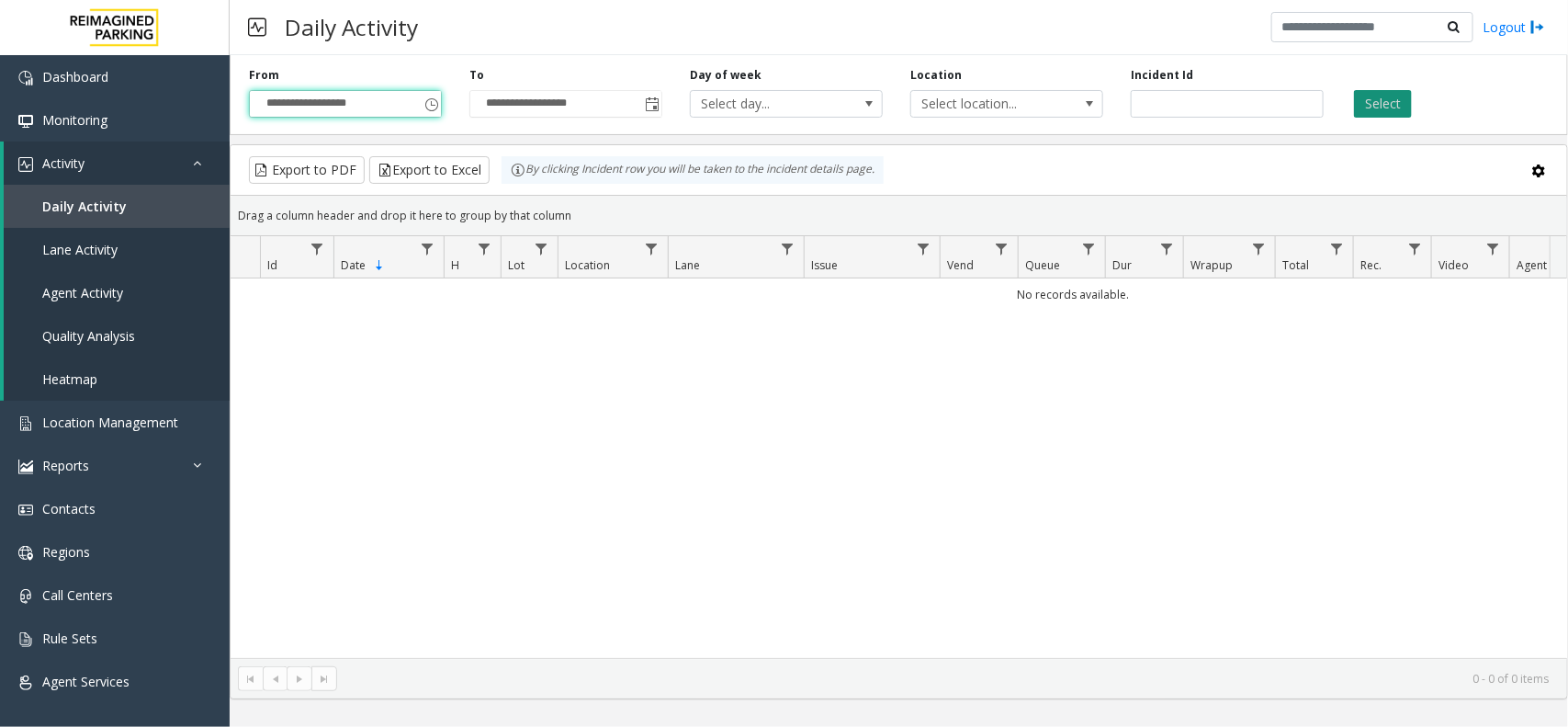 click on "Select" 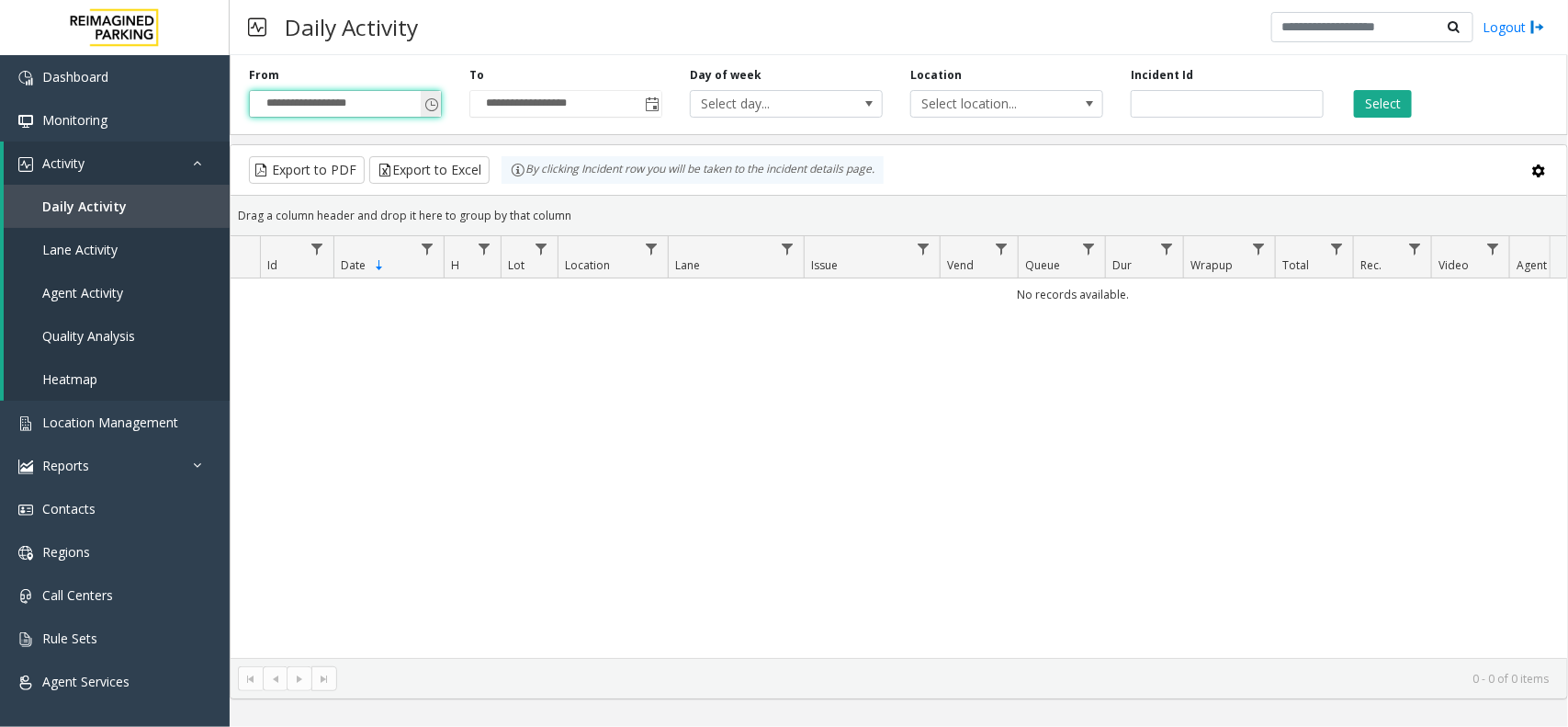 click on "**********" 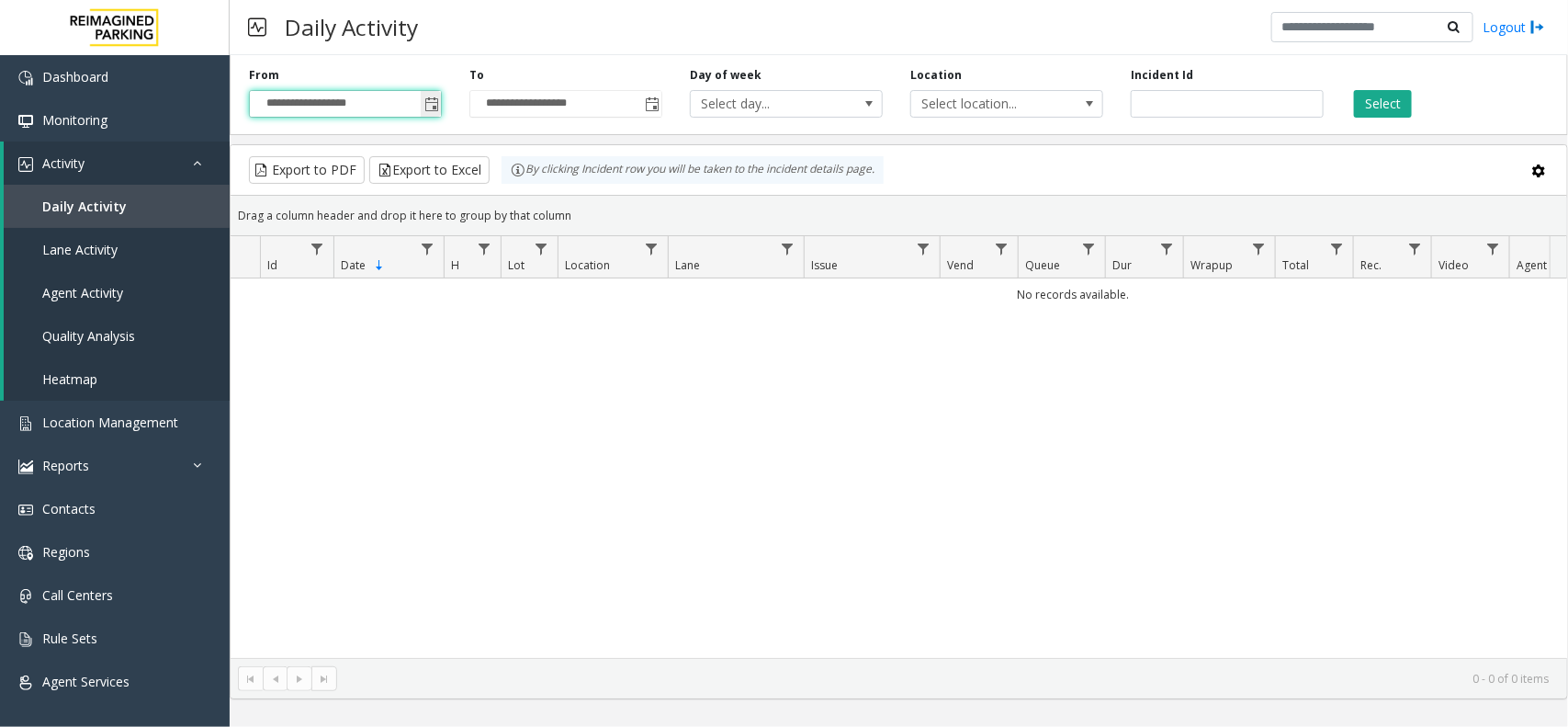click 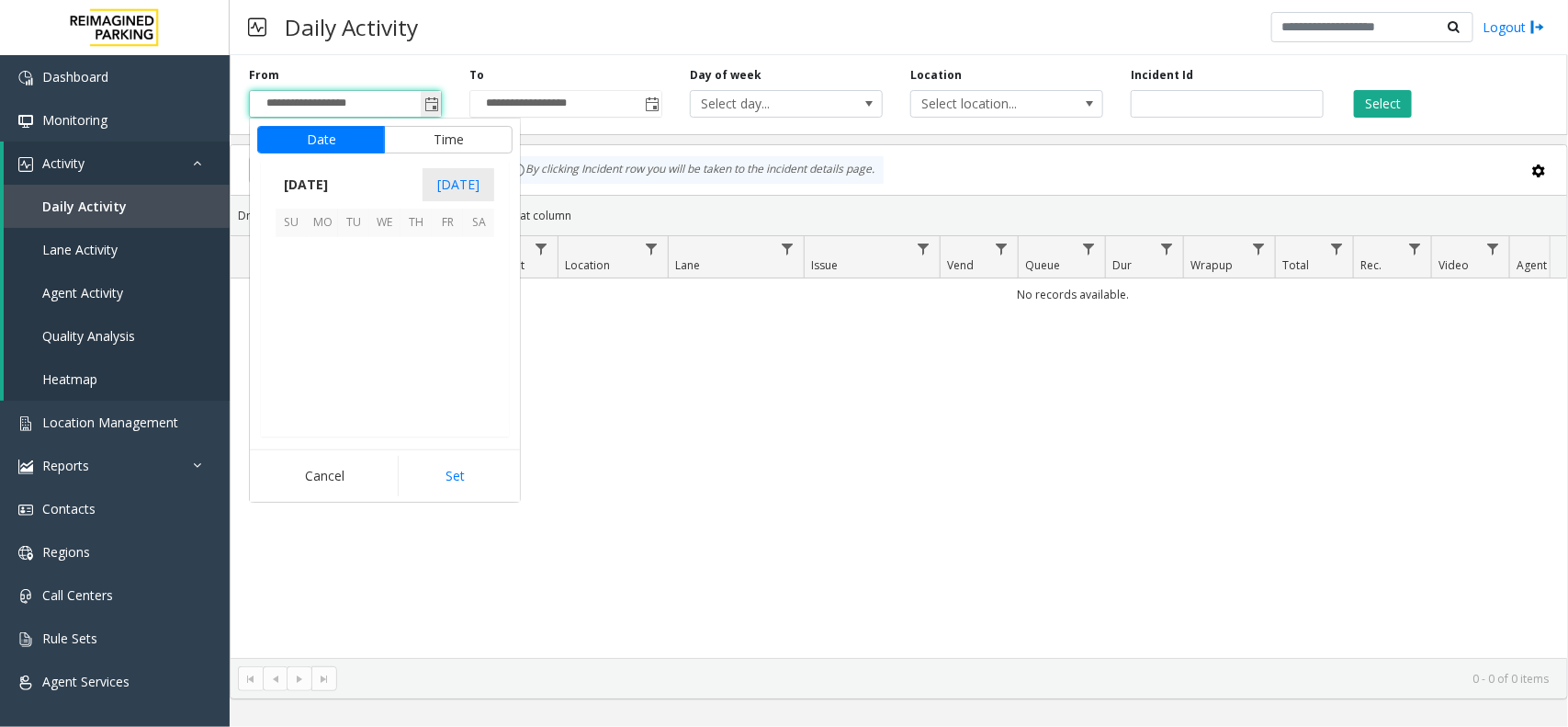 scroll, scrollTop: 329276, scrollLeft: 0, axis: vertical 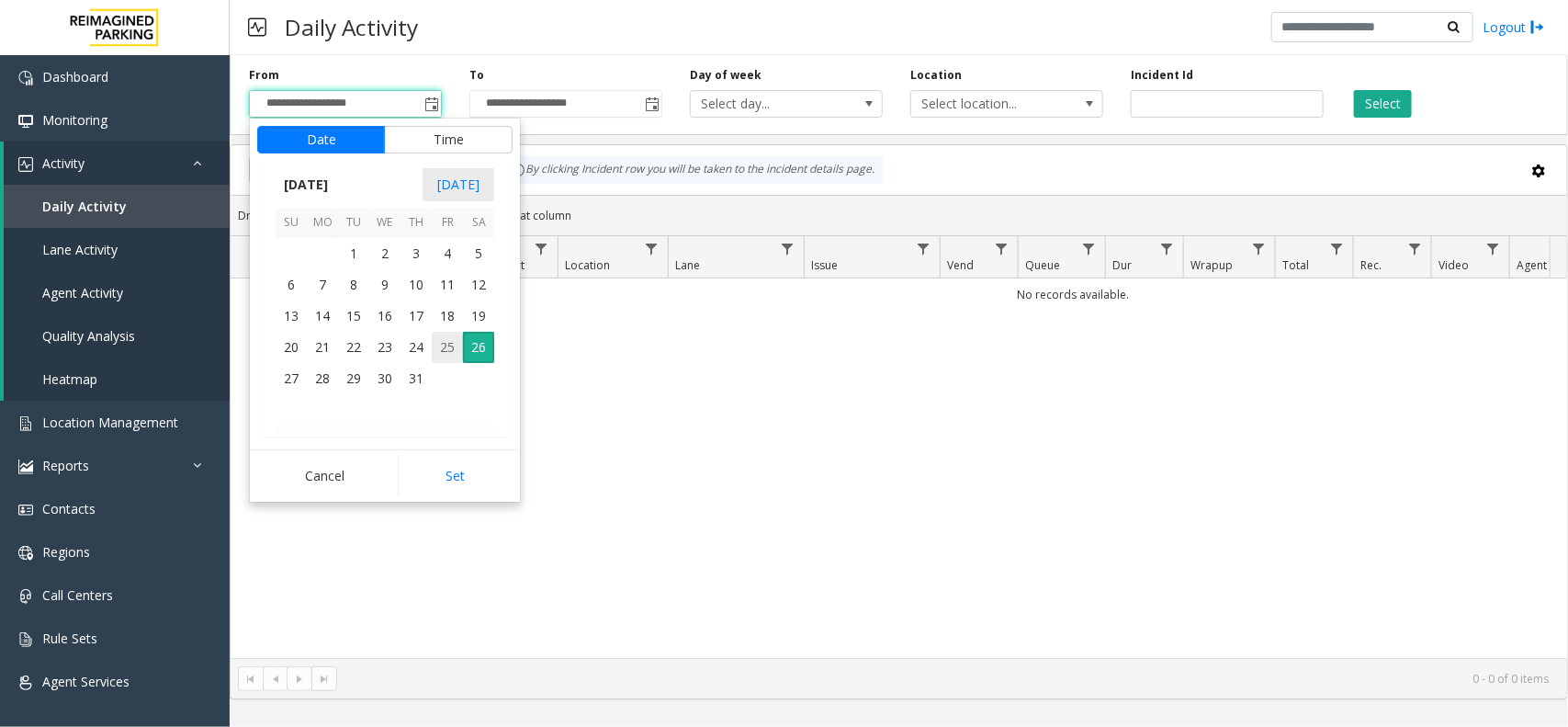click on "25" at bounding box center [447, 347] 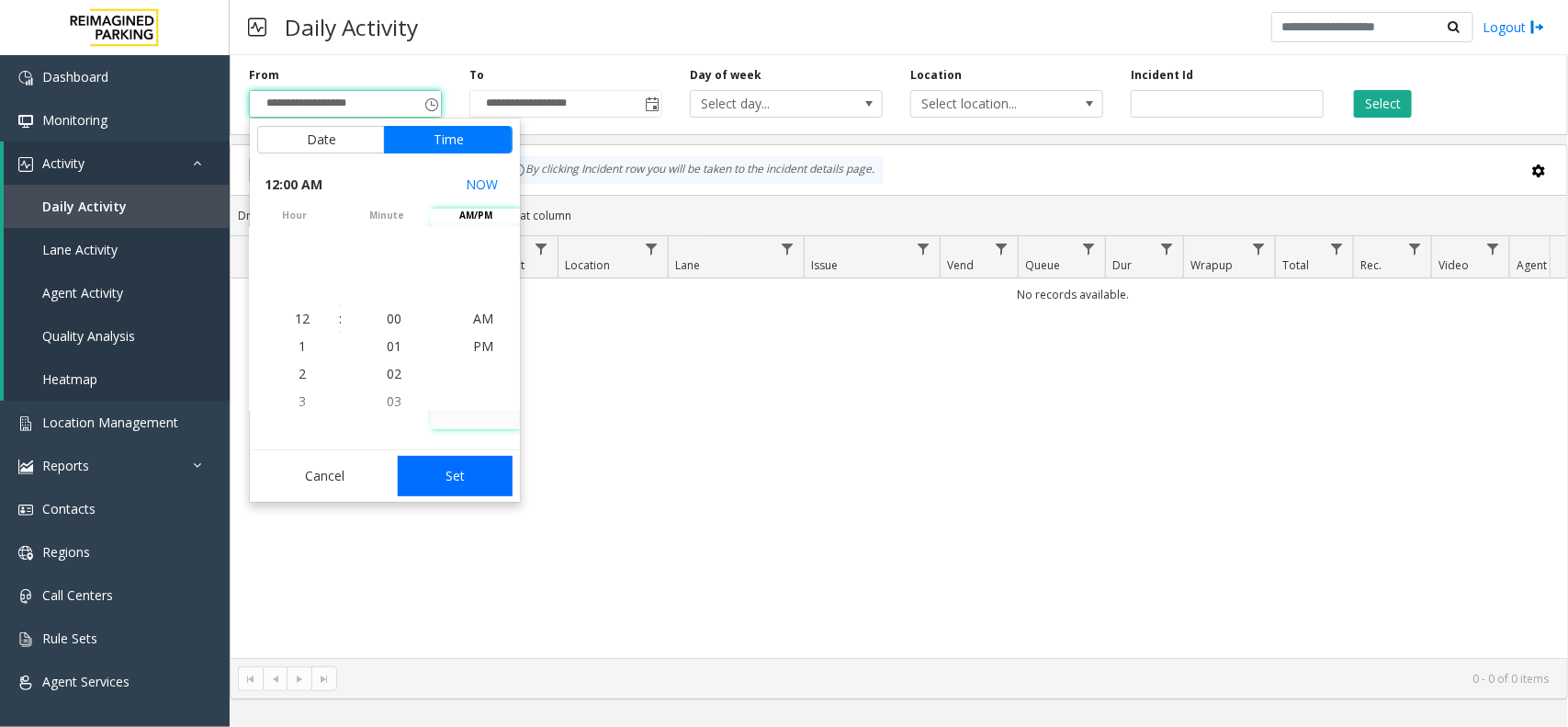 click on "Set" 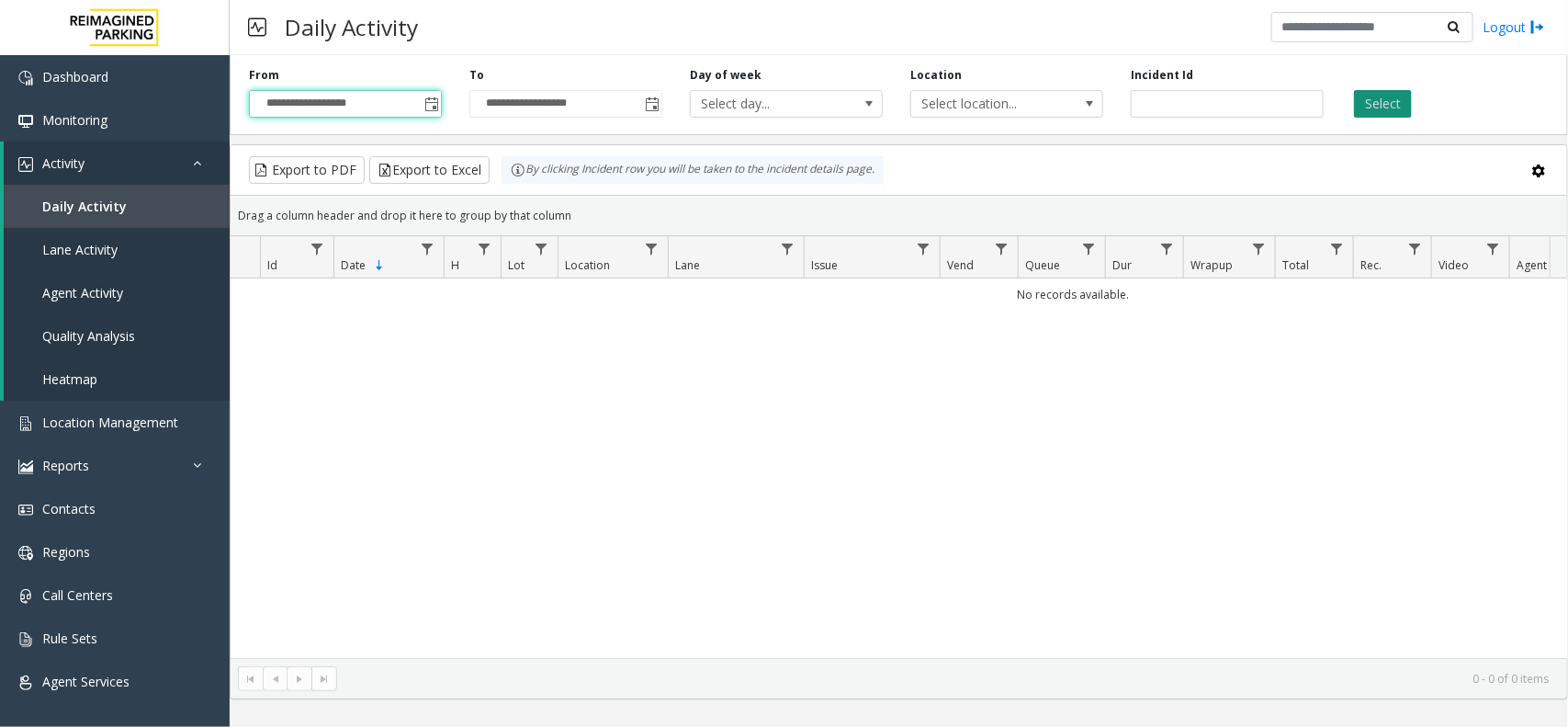 click on "Select" 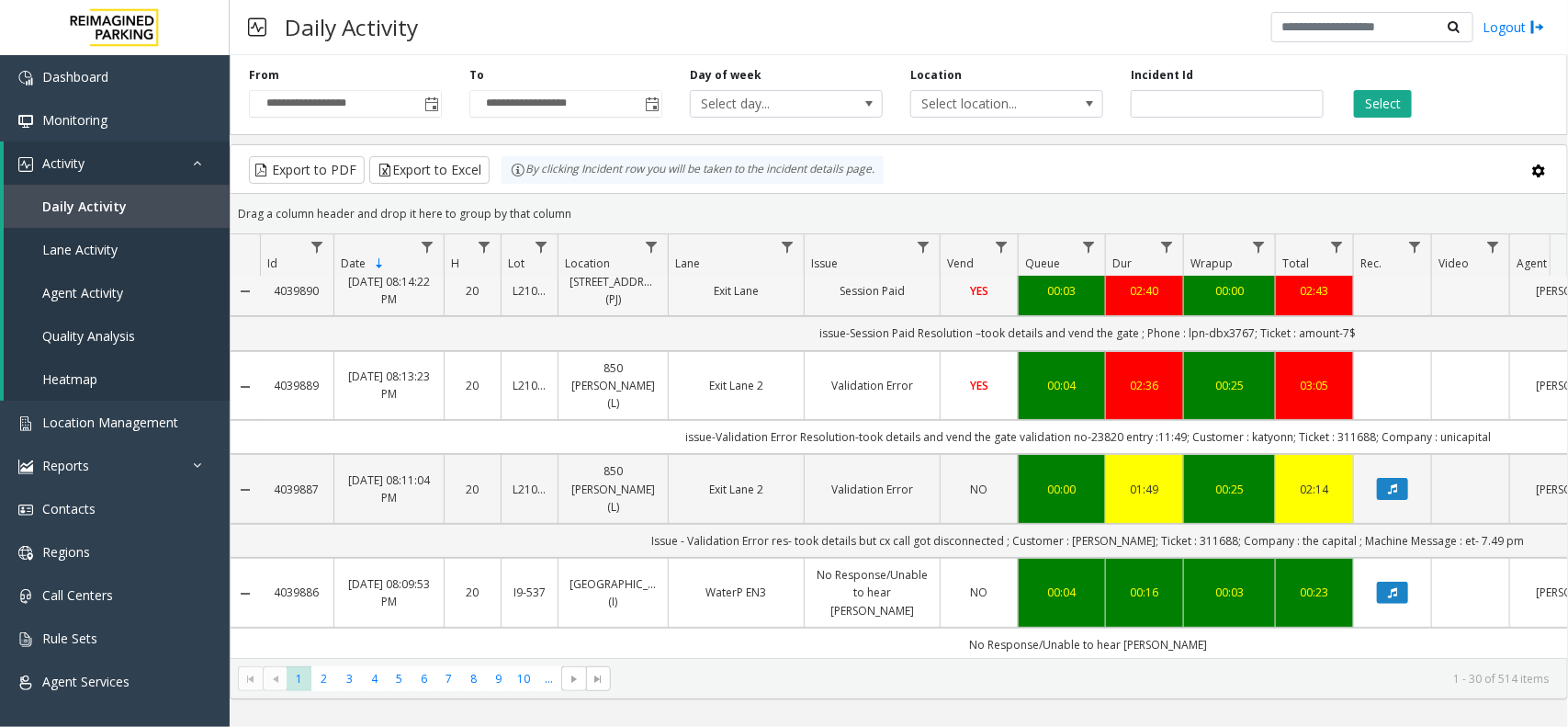 scroll, scrollTop: 0, scrollLeft: 0, axis: both 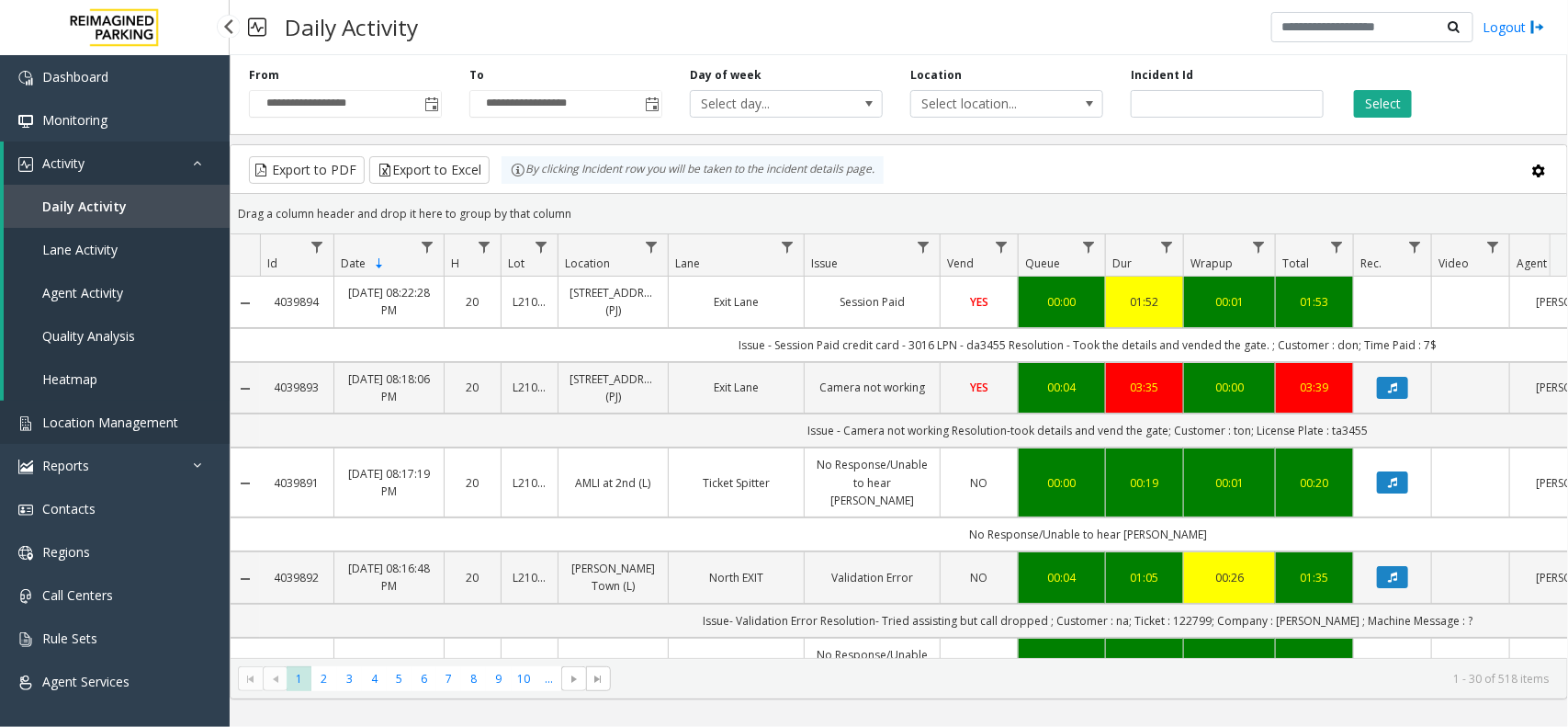 click on "Location Management" at bounding box center [110, 422] 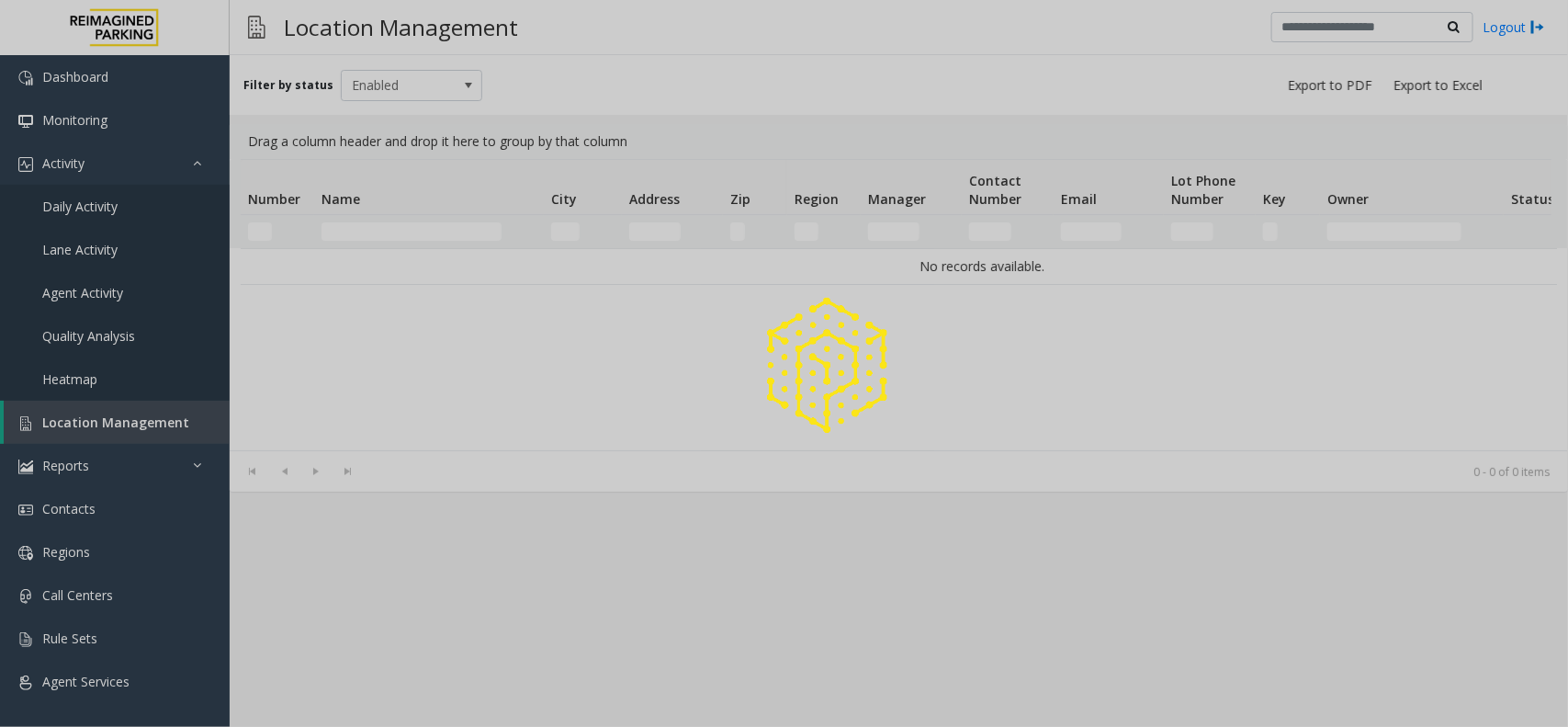click 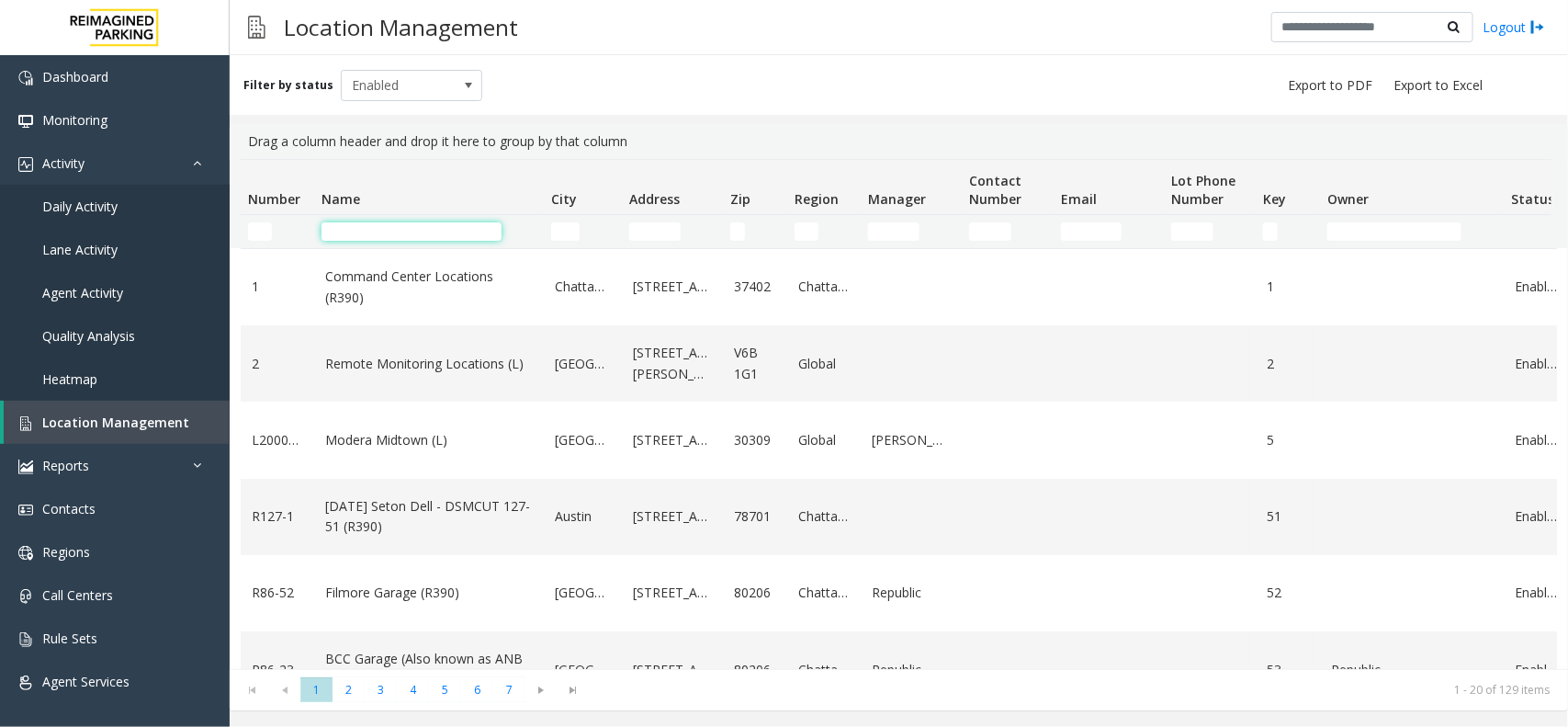 click 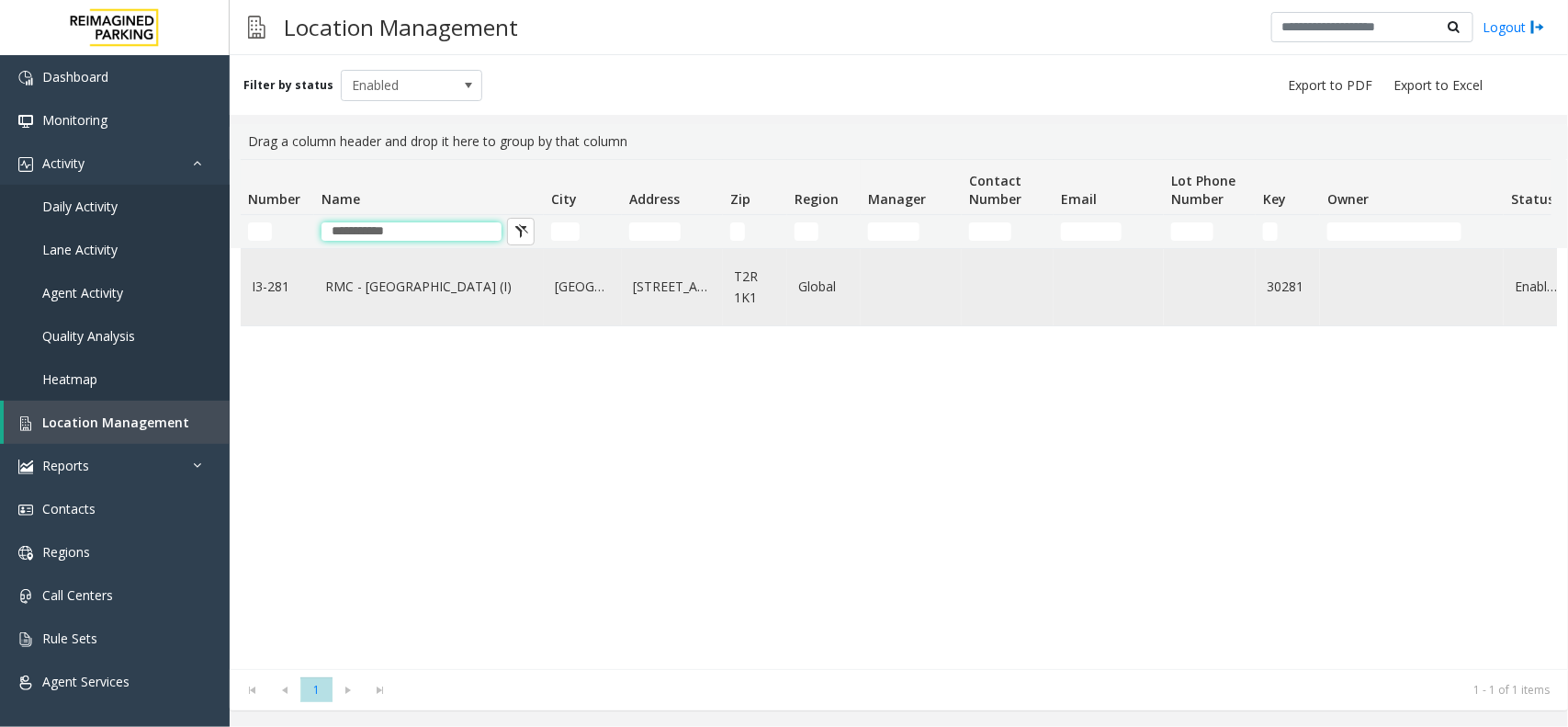 type on "**********" 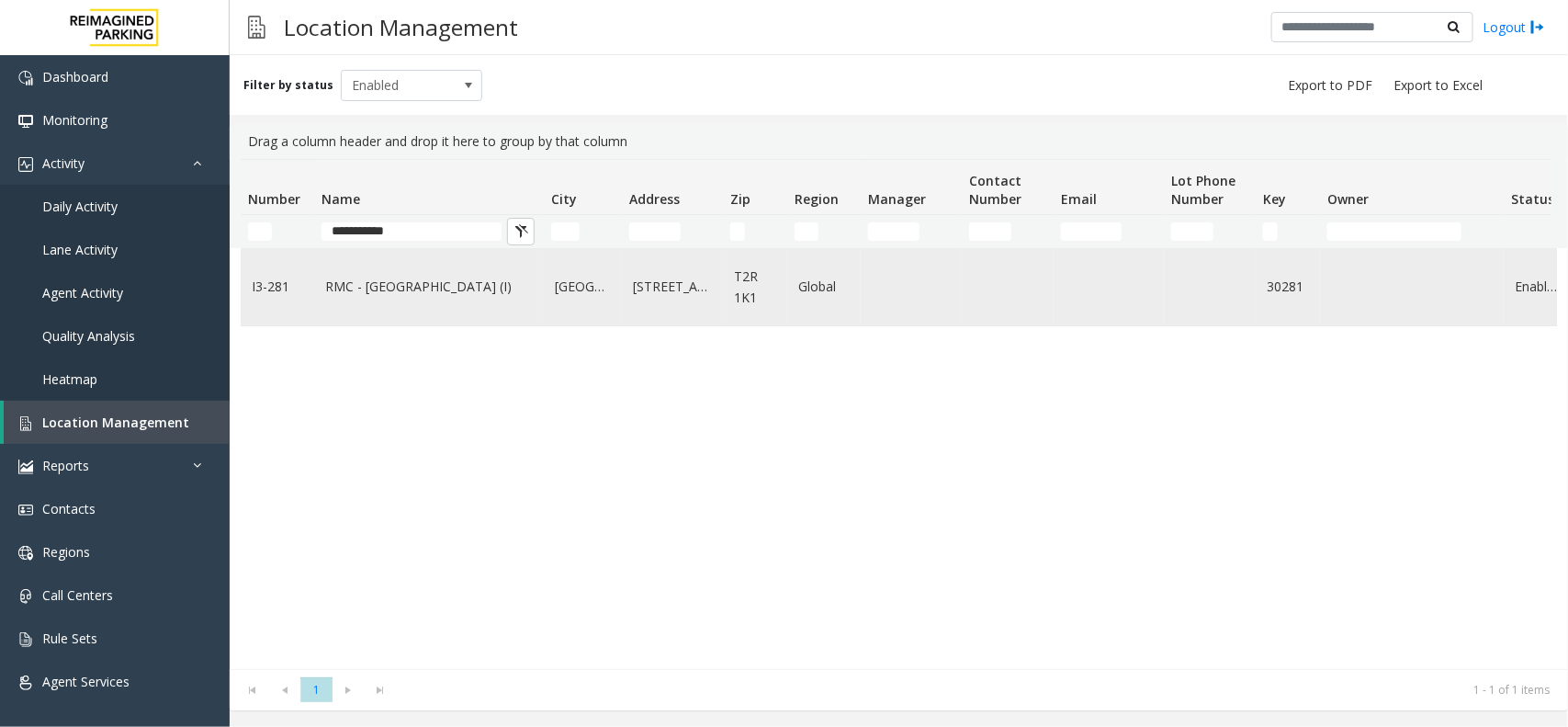 click on "RMC - Mount Royal Village (I)" 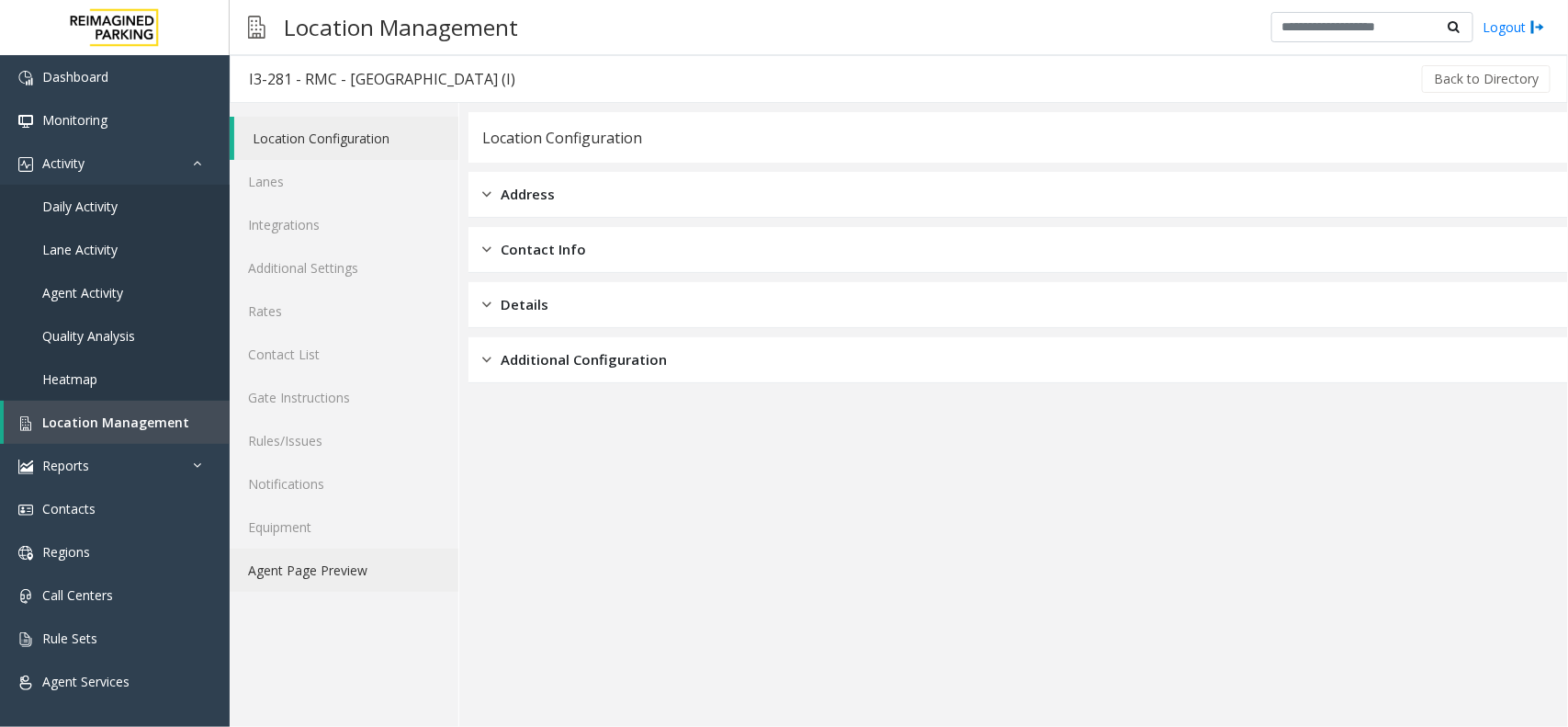 click on "Agent Page Preview" 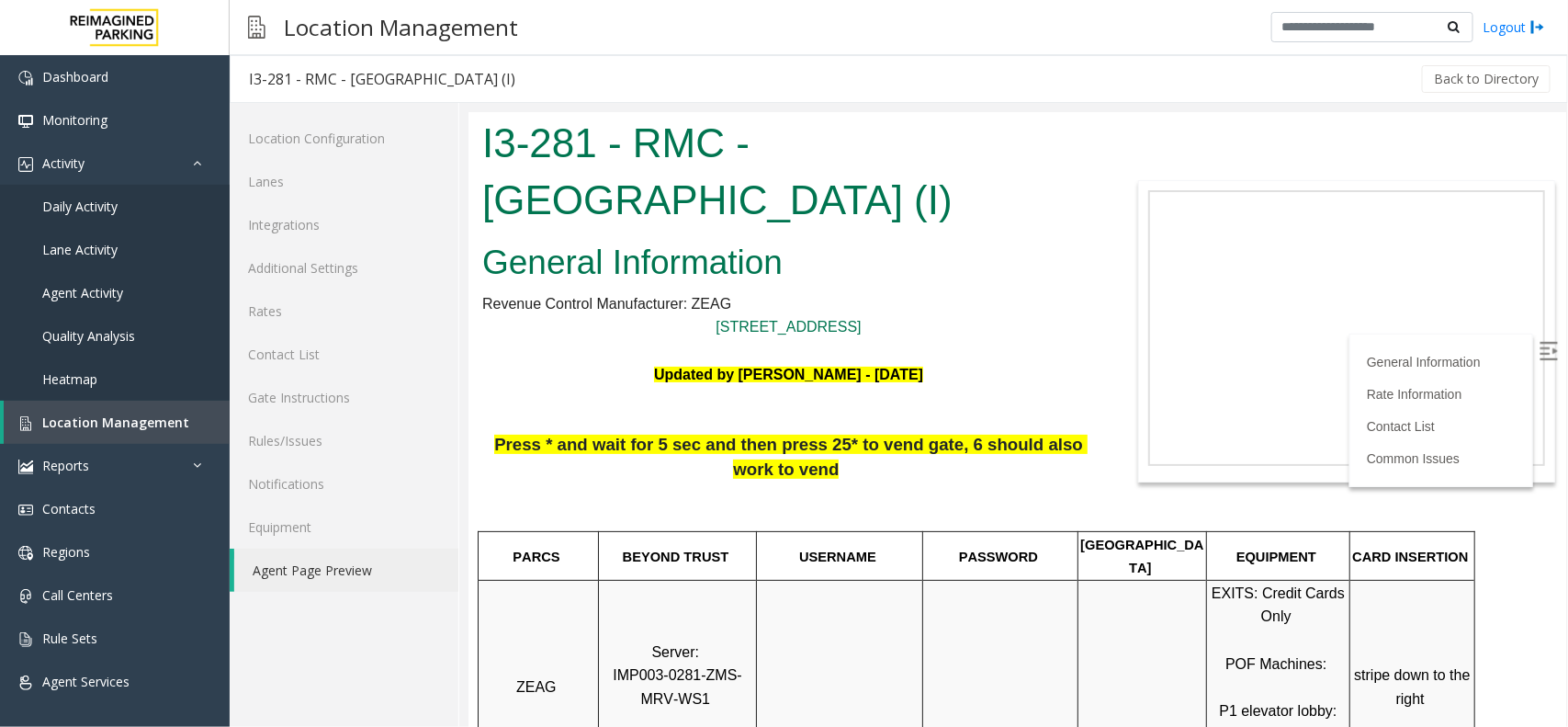 scroll, scrollTop: 230, scrollLeft: 0, axis: vertical 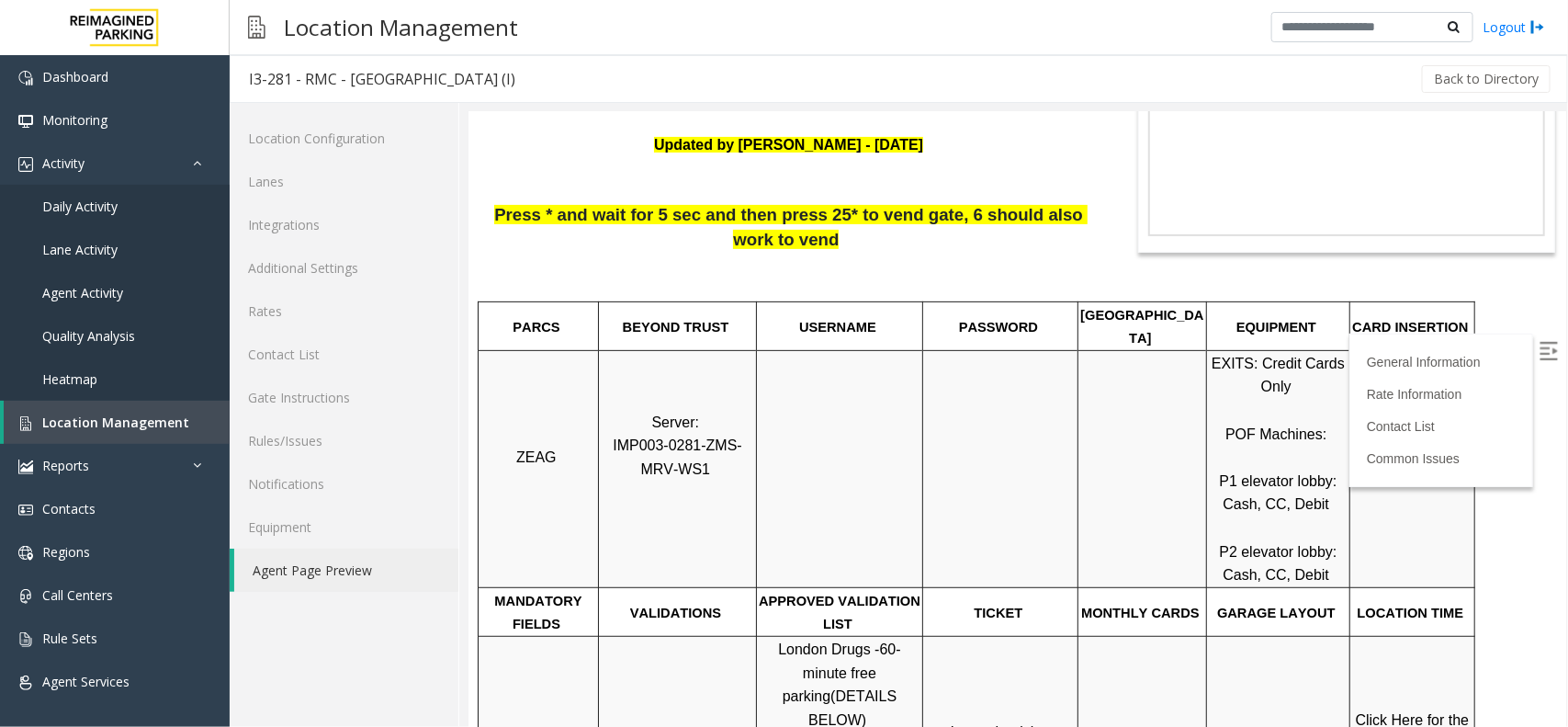 click at bounding box center [1548, 350] 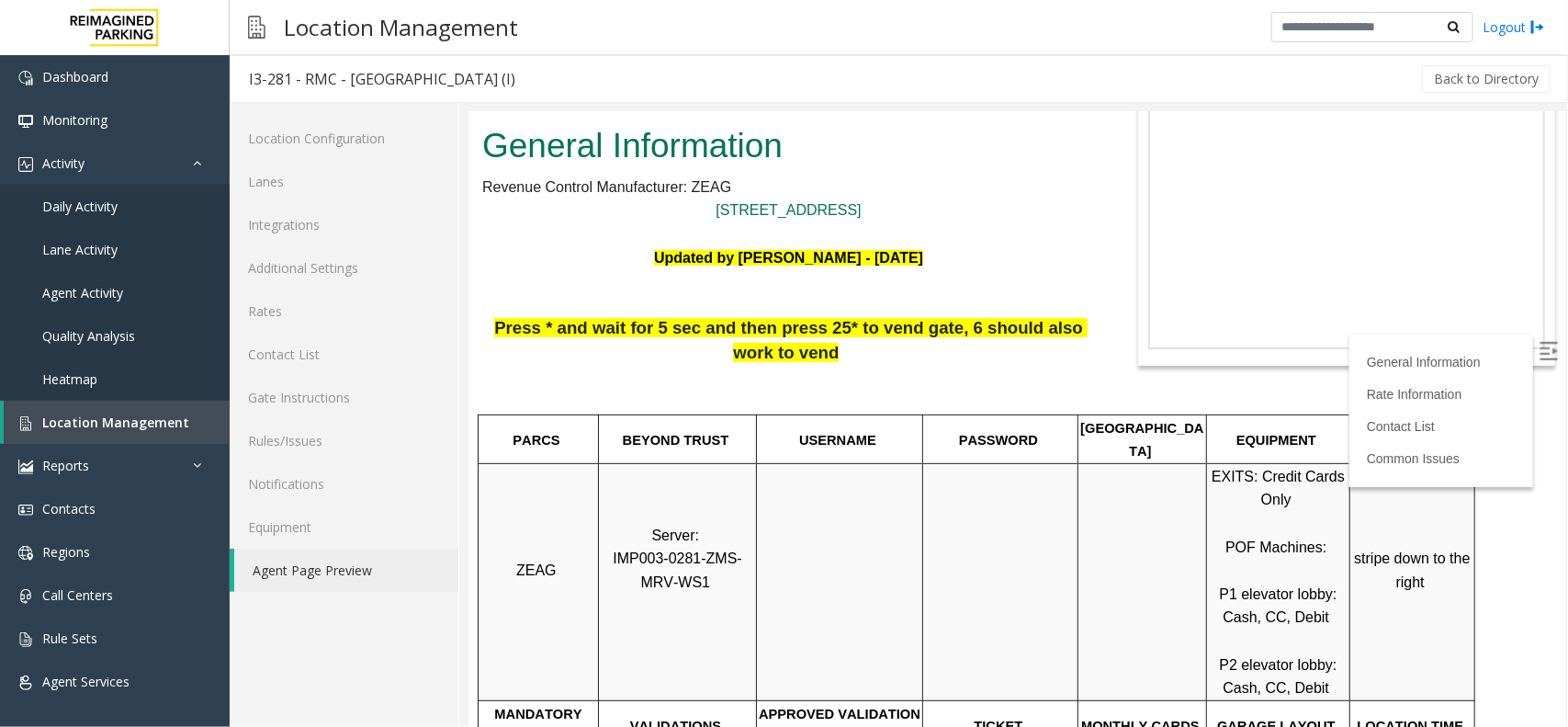 scroll, scrollTop: 115, scrollLeft: 0, axis: vertical 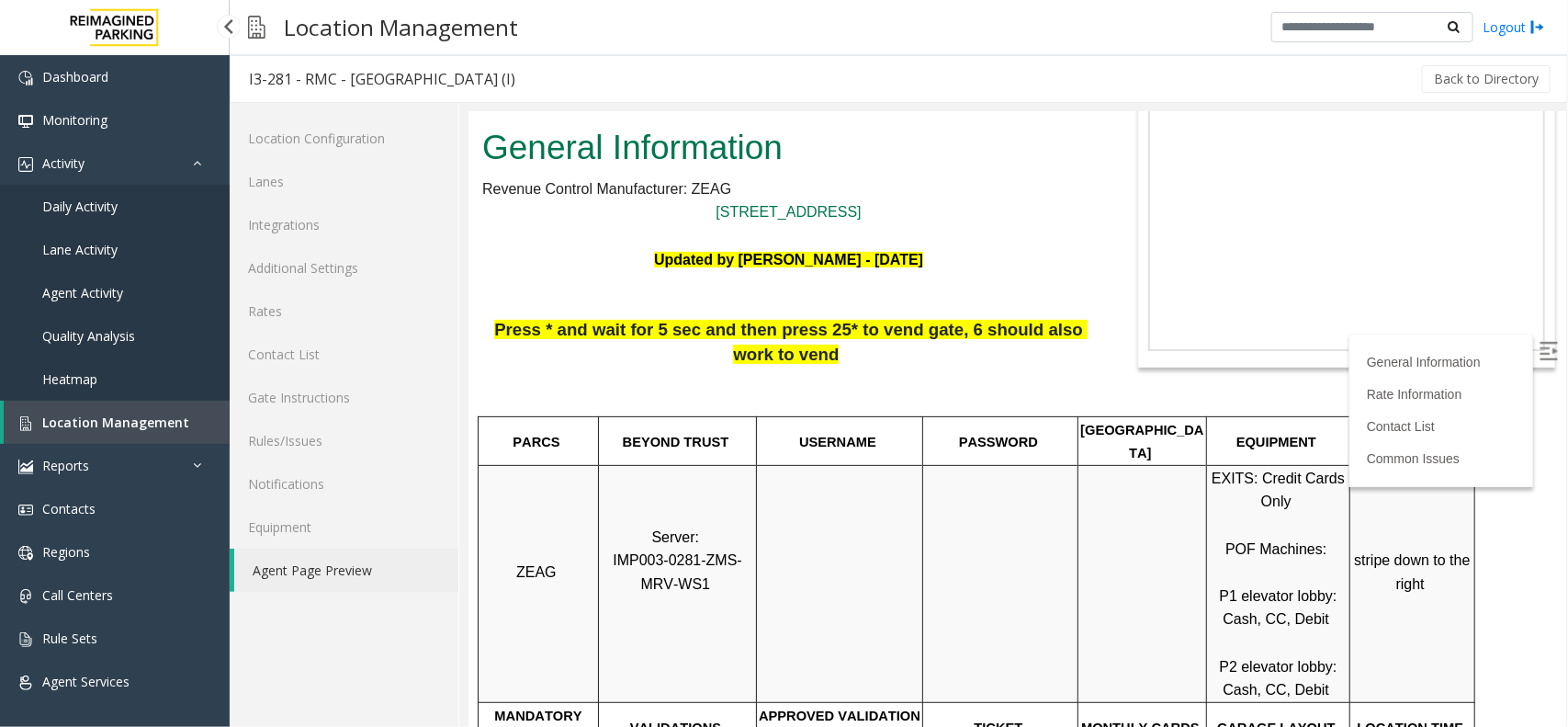 click on "Location Management" at bounding box center (117, 422) 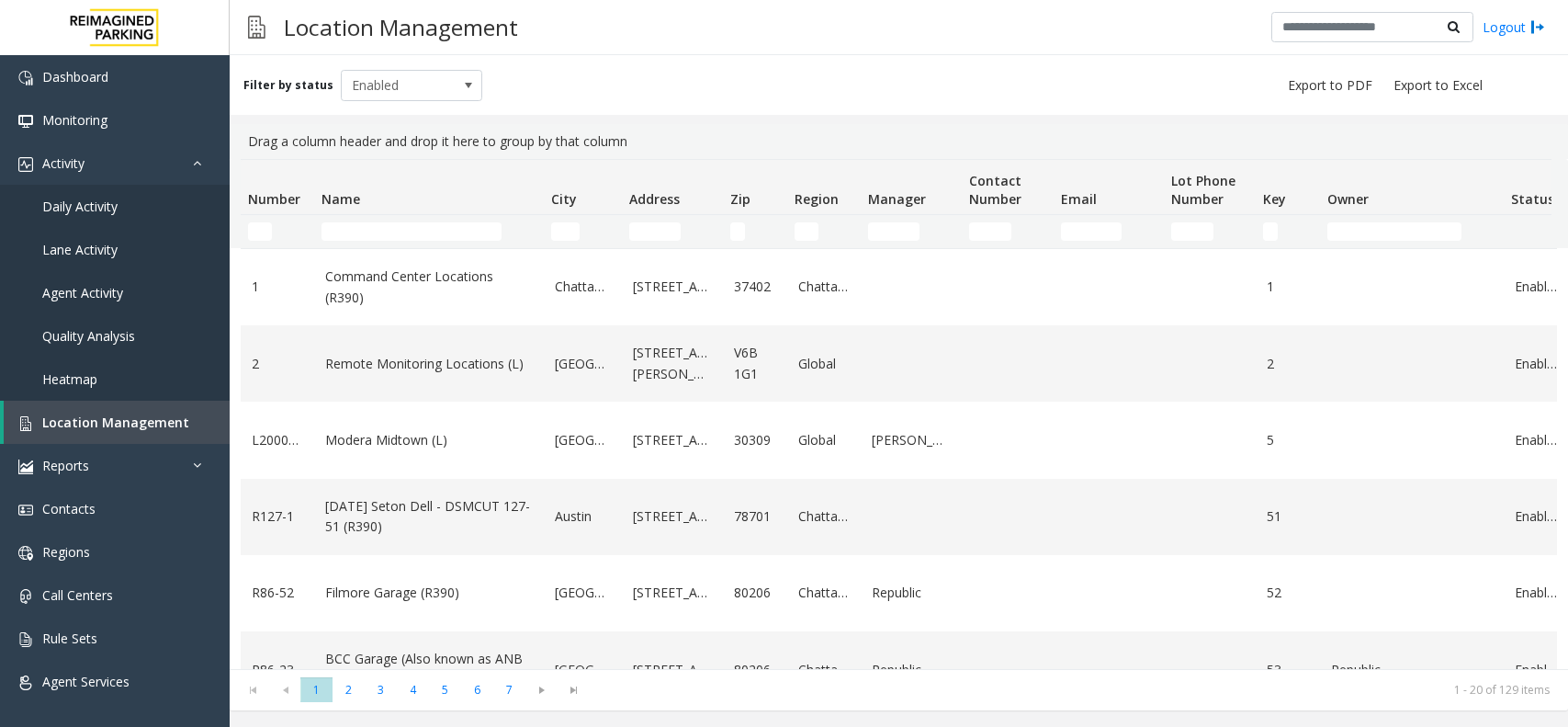 scroll, scrollTop: 0, scrollLeft: 0, axis: both 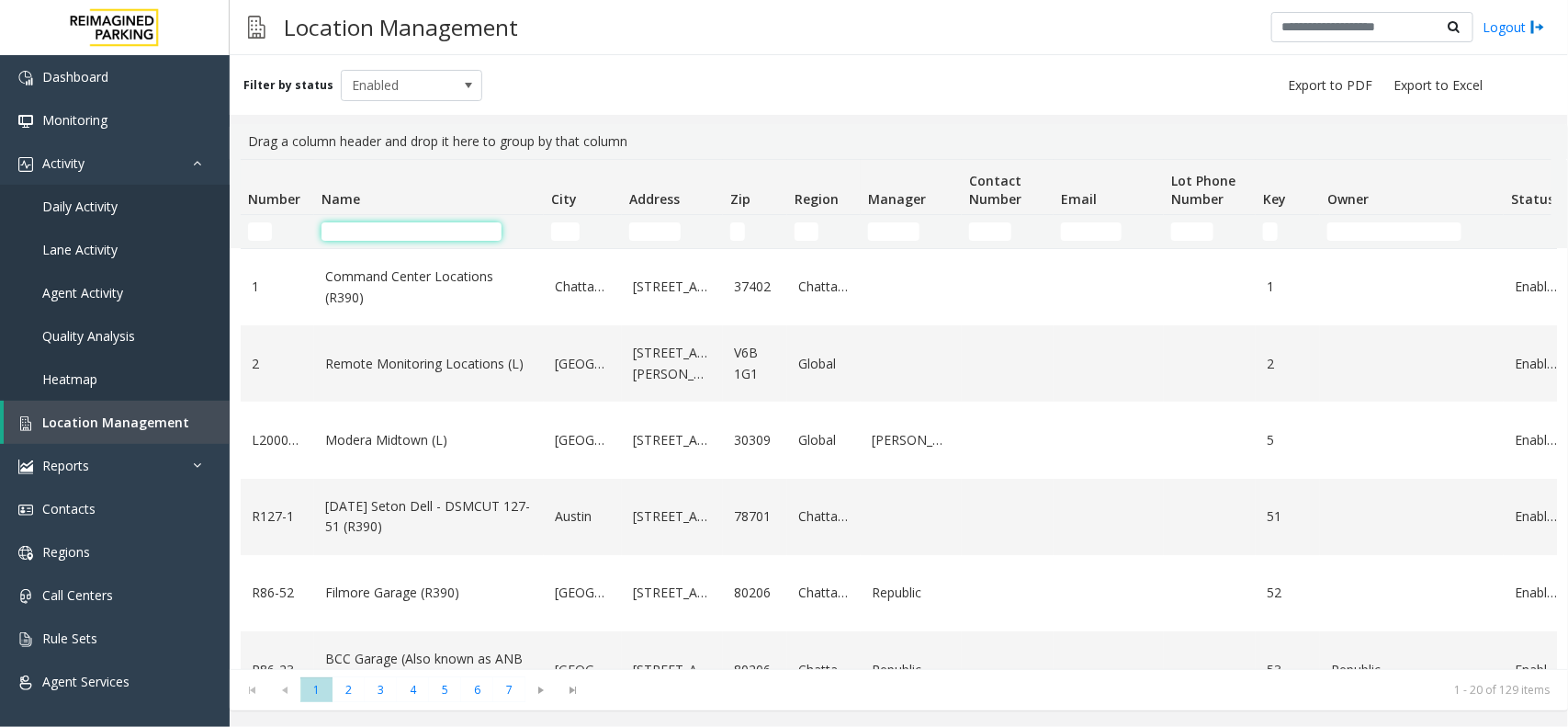 click 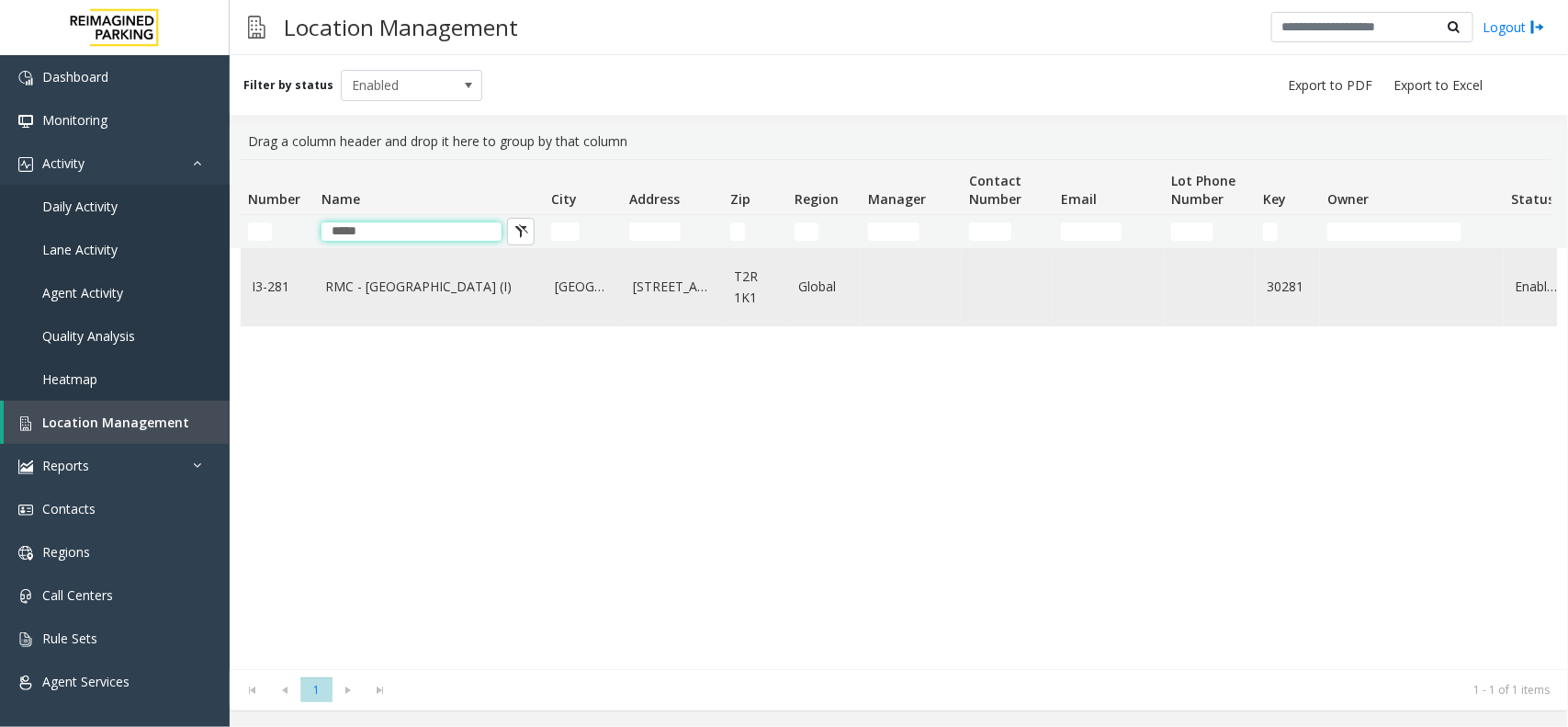 type on "*****" 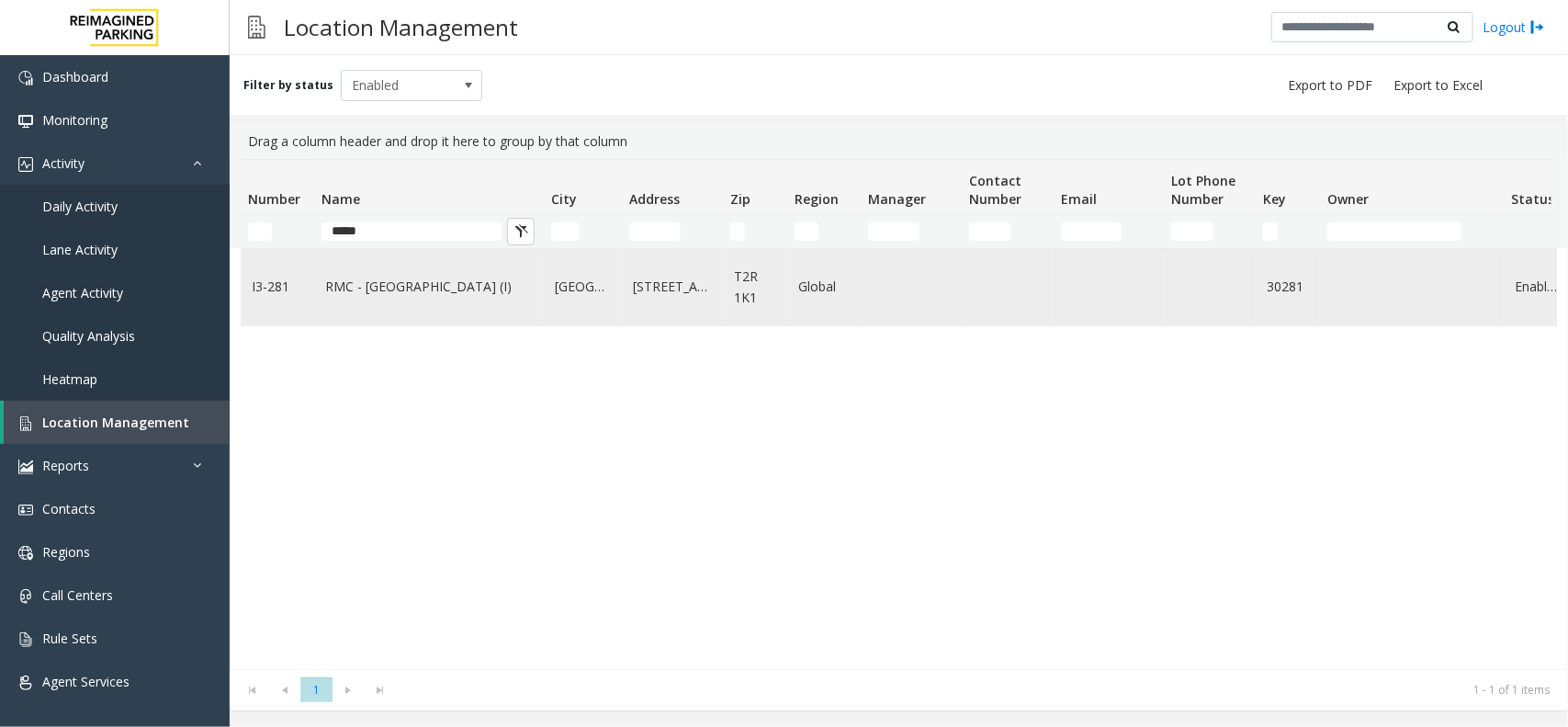 click on "RMC - Mount Royal Village (I)" 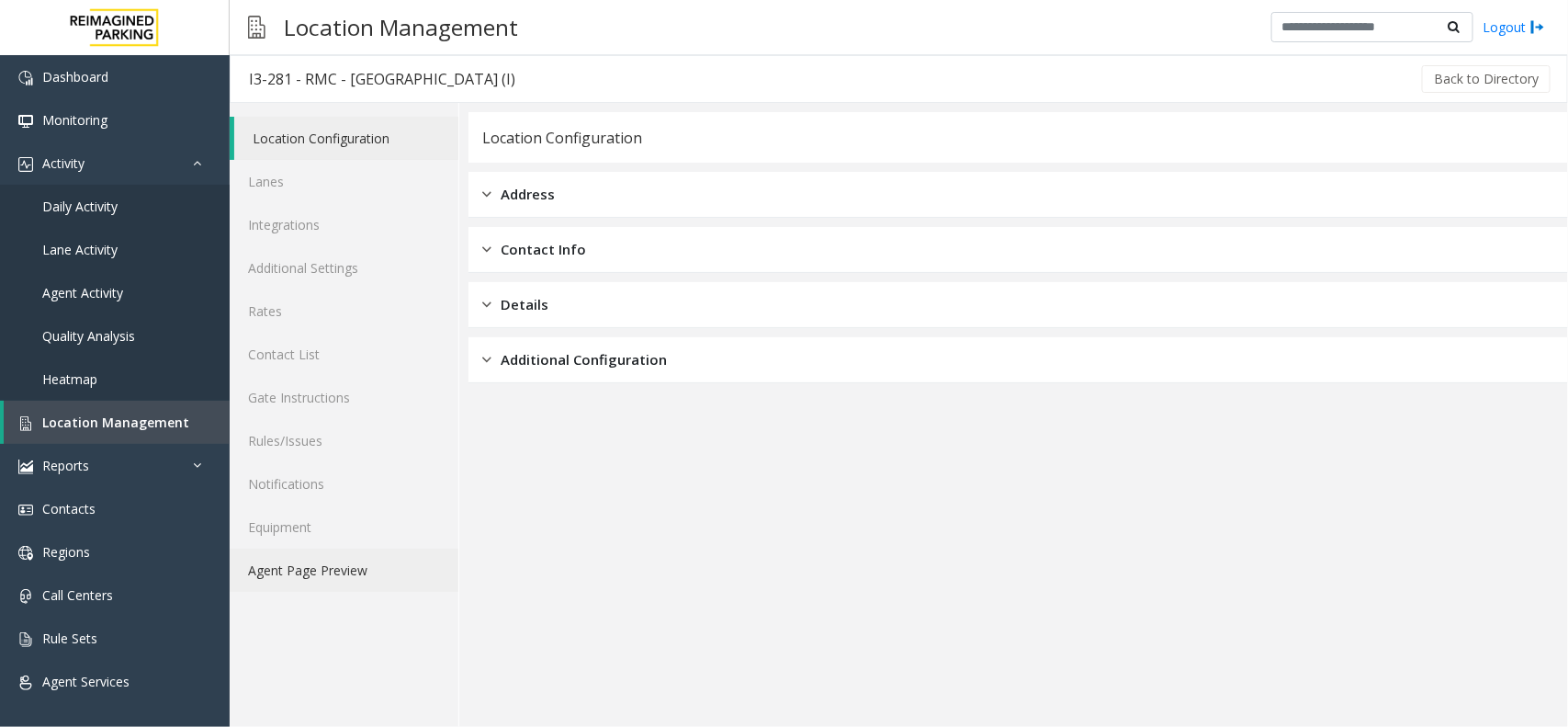click on "Agent Page Preview" 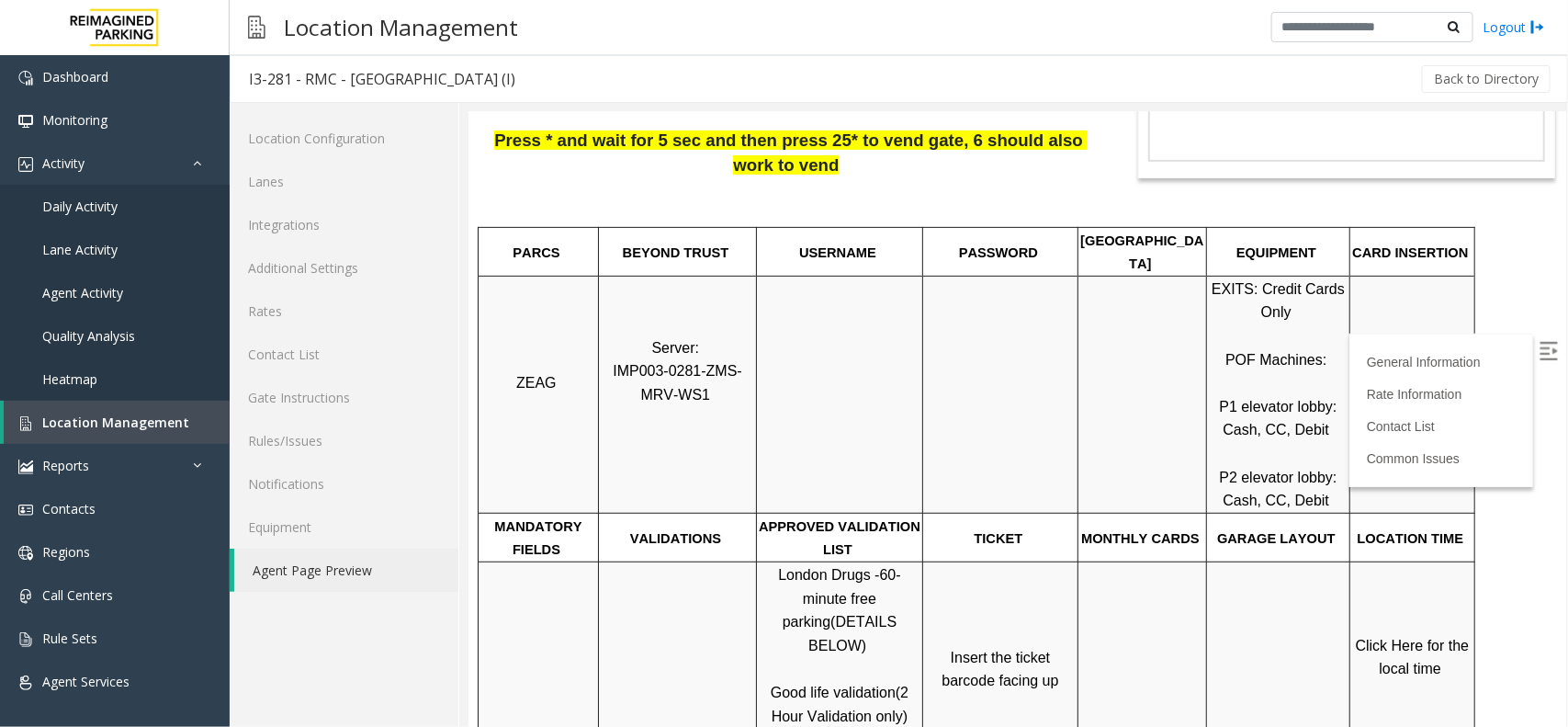 scroll, scrollTop: 345, scrollLeft: 0, axis: vertical 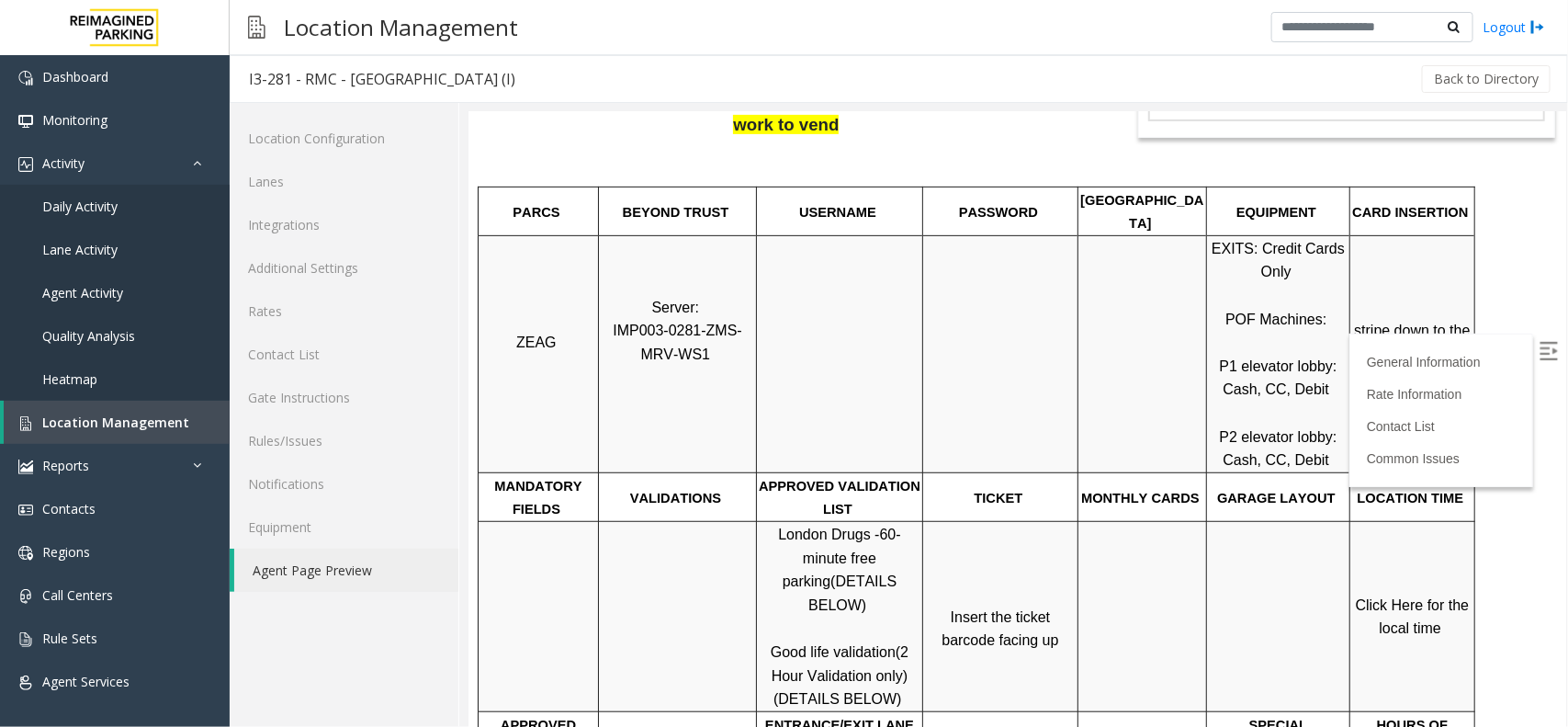 click on "Click Here for the local time" at bounding box center (1414, 616) 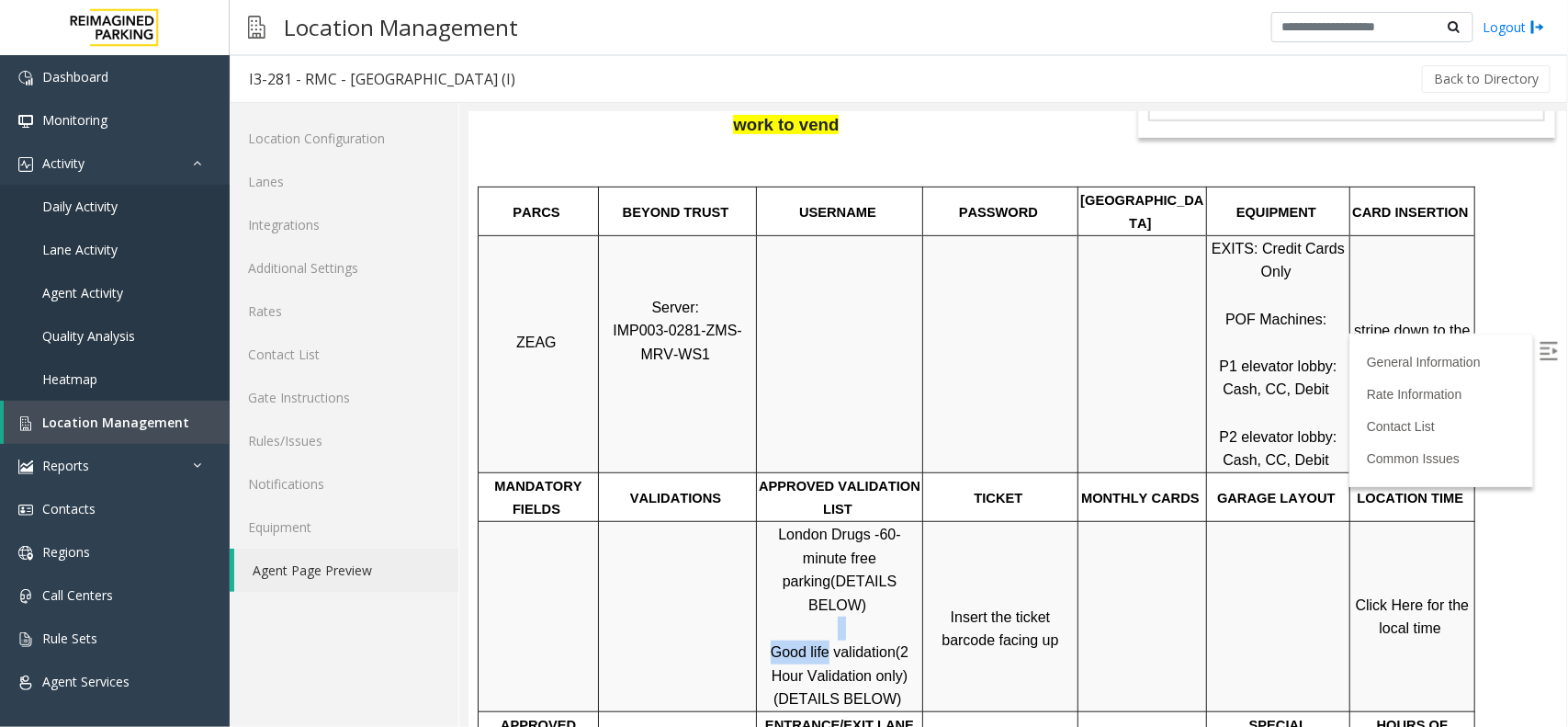 drag, startPoint x: 828, startPoint y: 598, endPoint x: 764, endPoint y: 590, distance: 64.49806 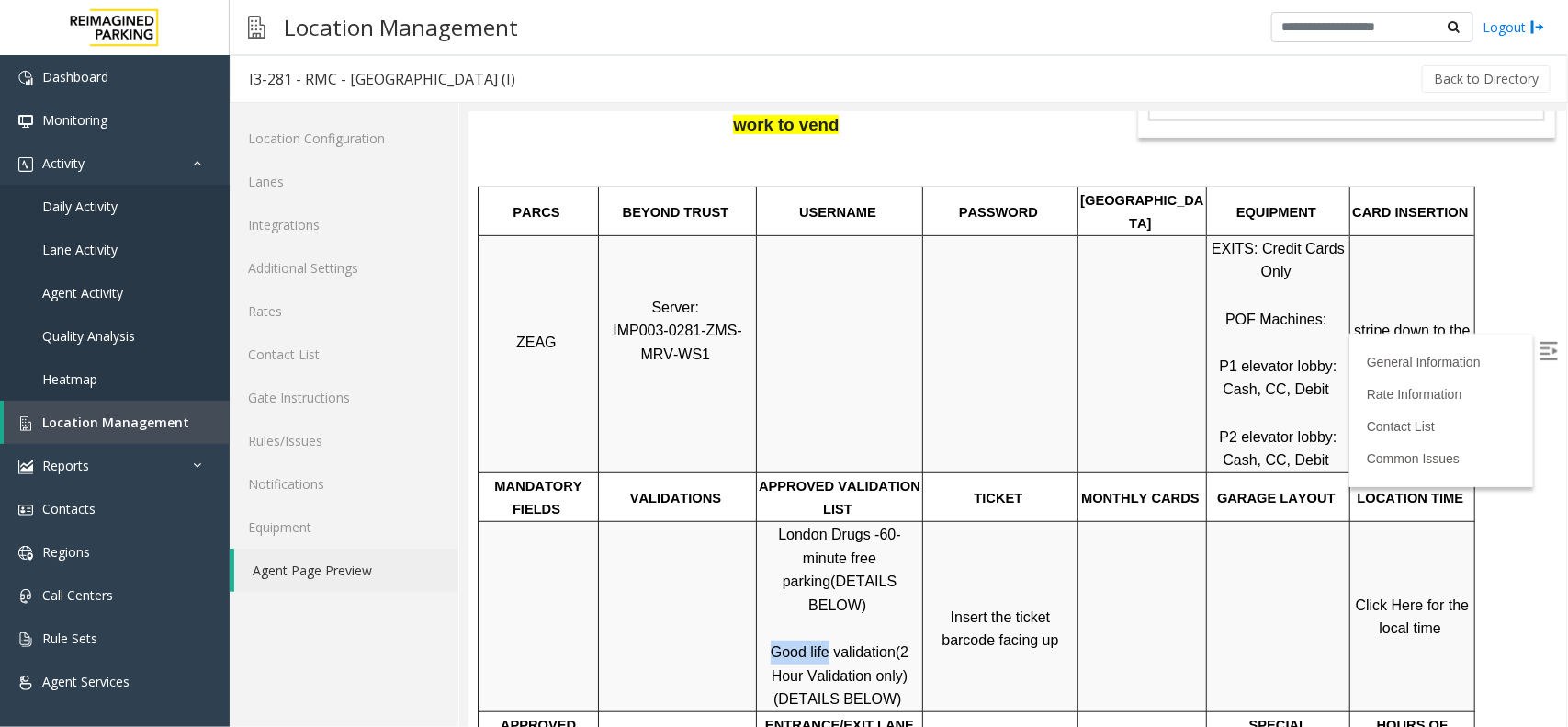 drag, startPoint x: 826, startPoint y: 604, endPoint x: 769, endPoint y: 603, distance: 57.008771 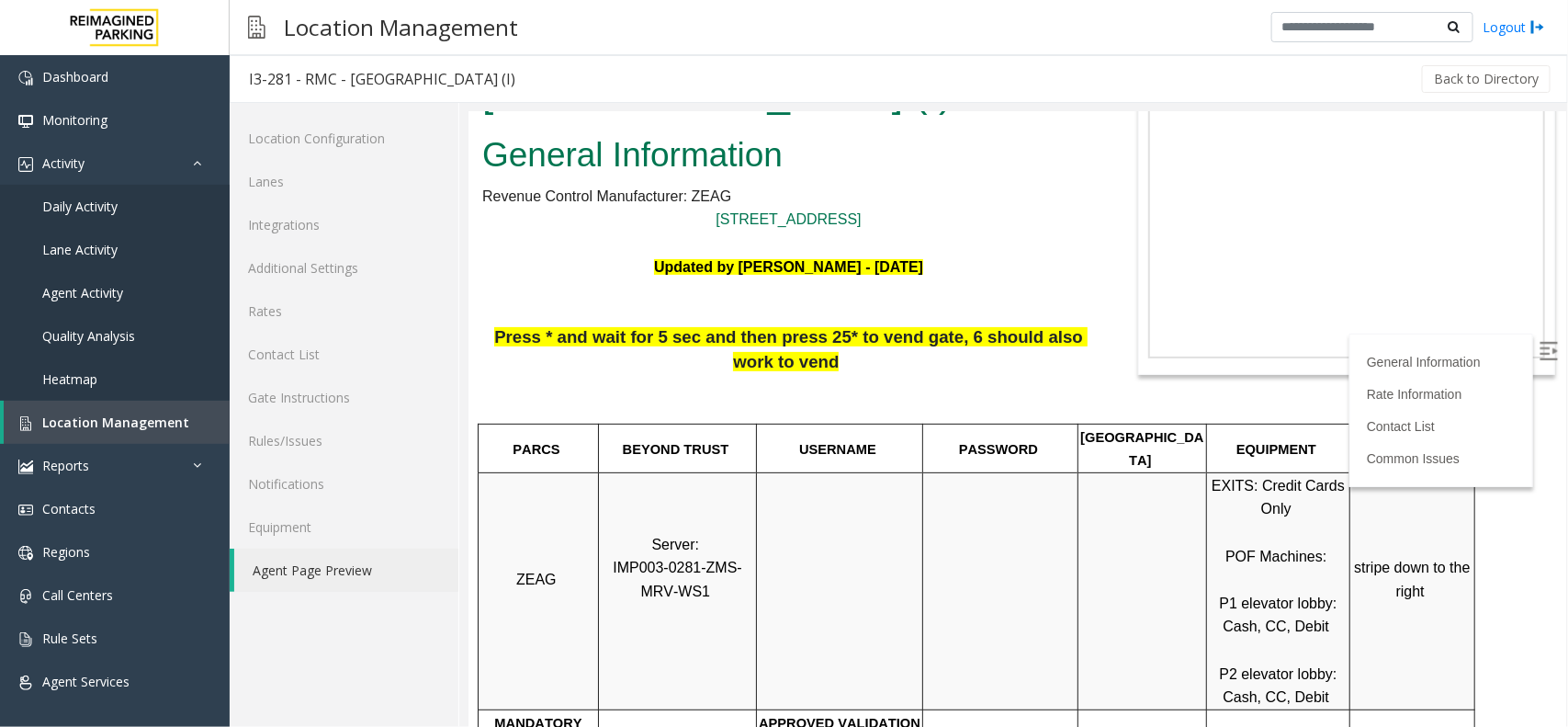 scroll, scrollTop: 0, scrollLeft: 0, axis: both 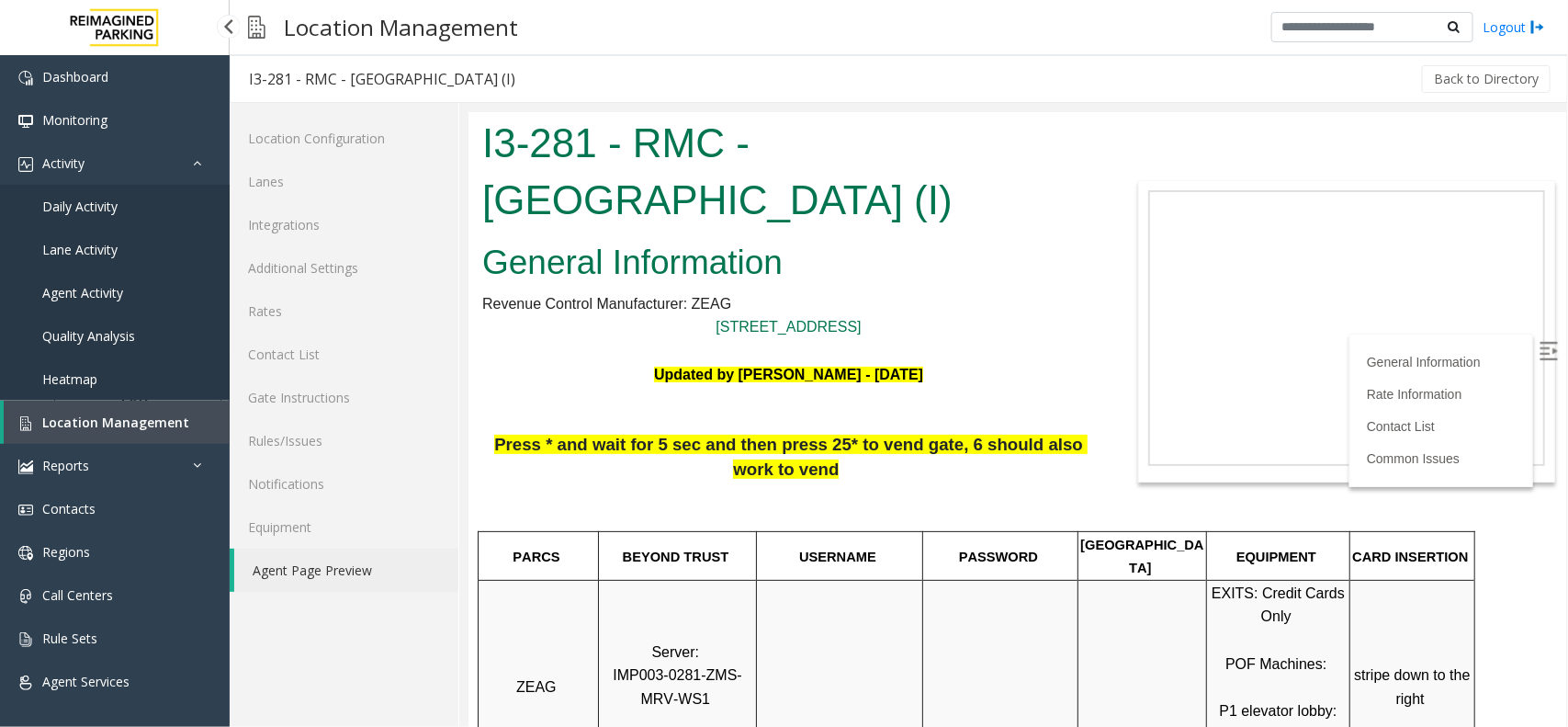 click on "Heatmap" at bounding box center (115, 379) 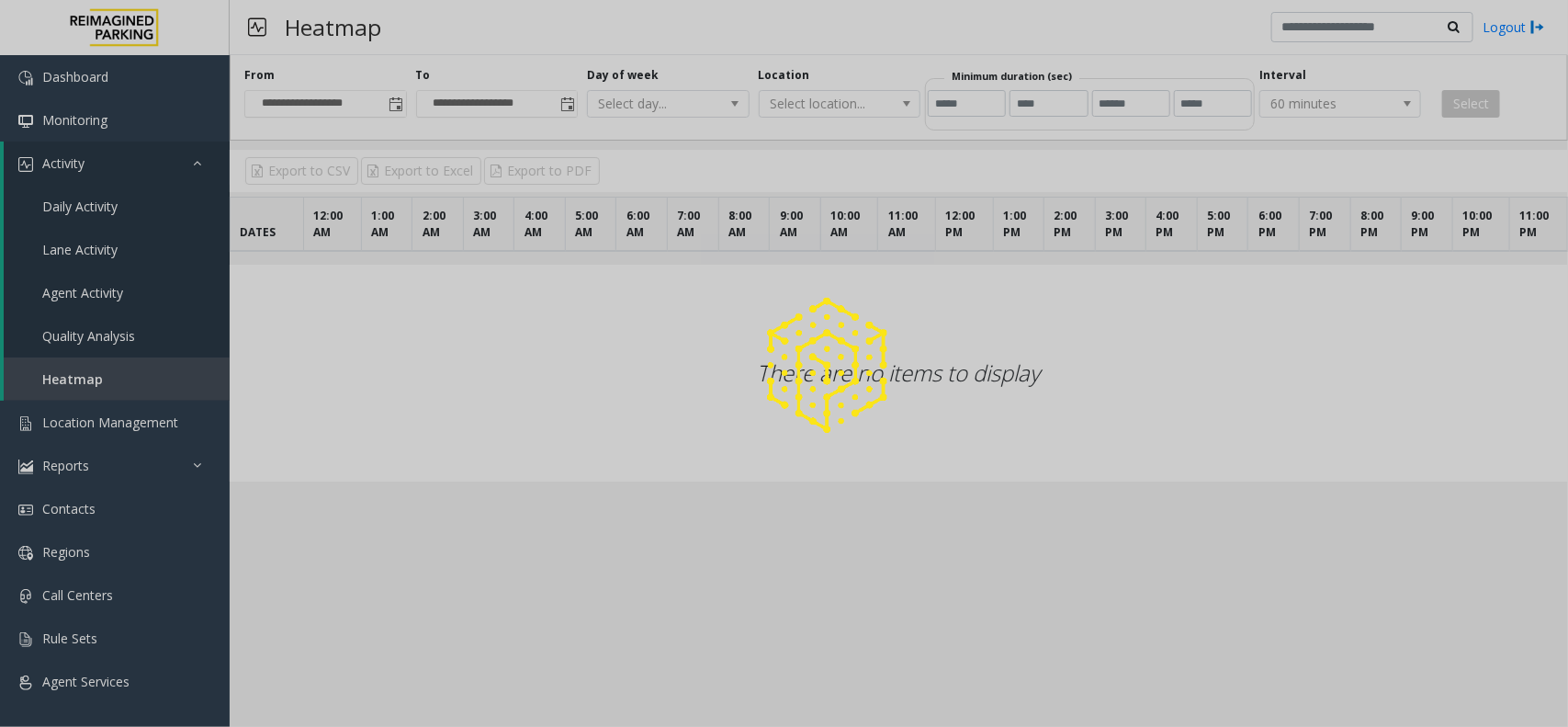 click 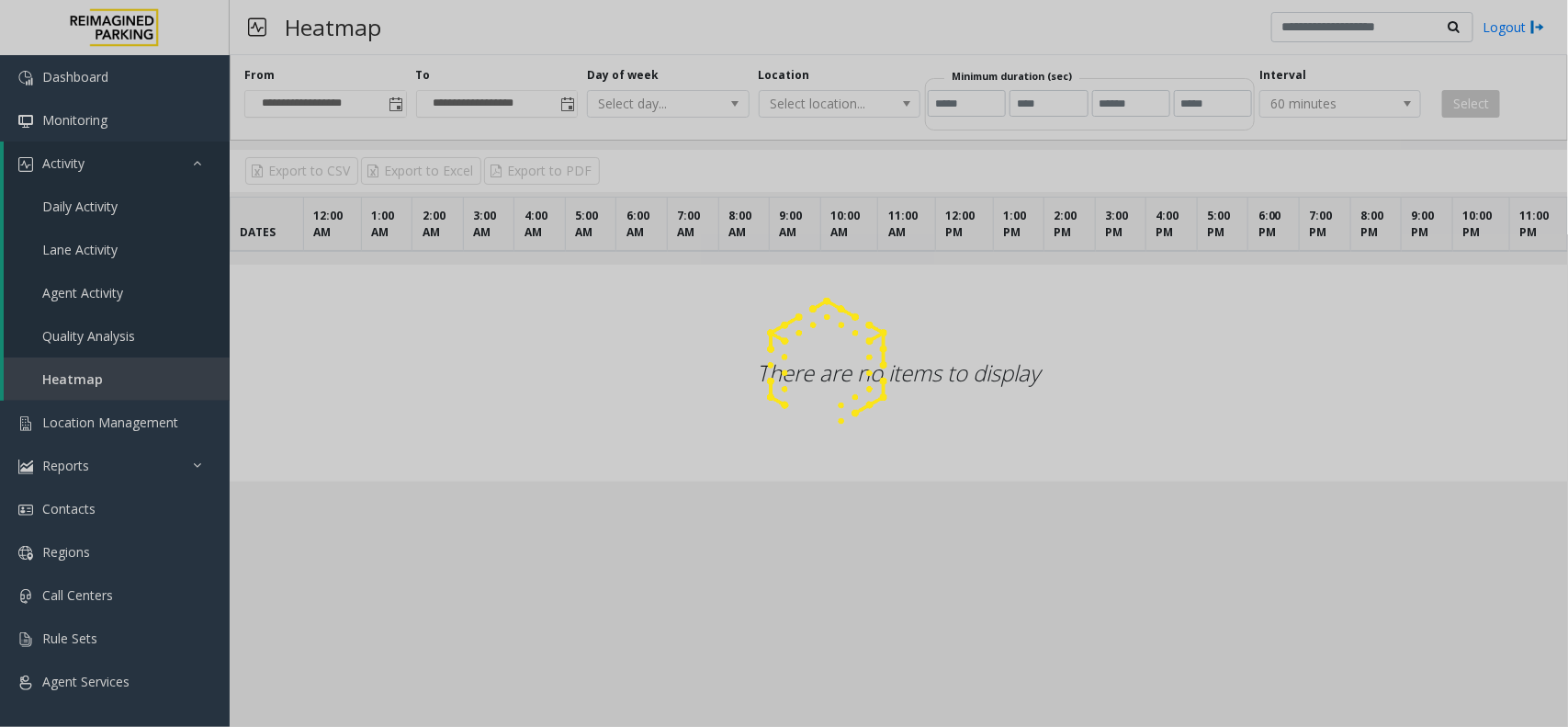 click 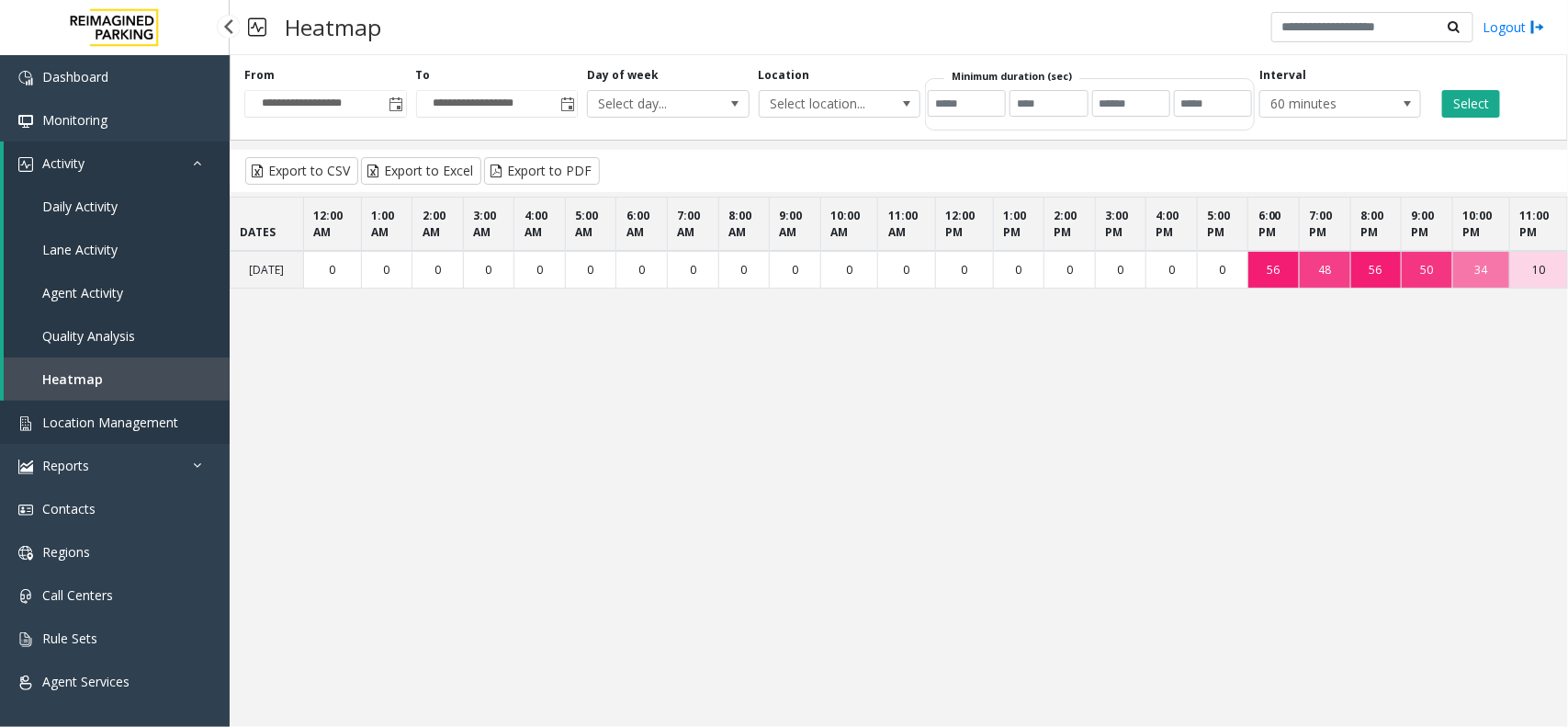 click on "Location Management" at bounding box center [110, 422] 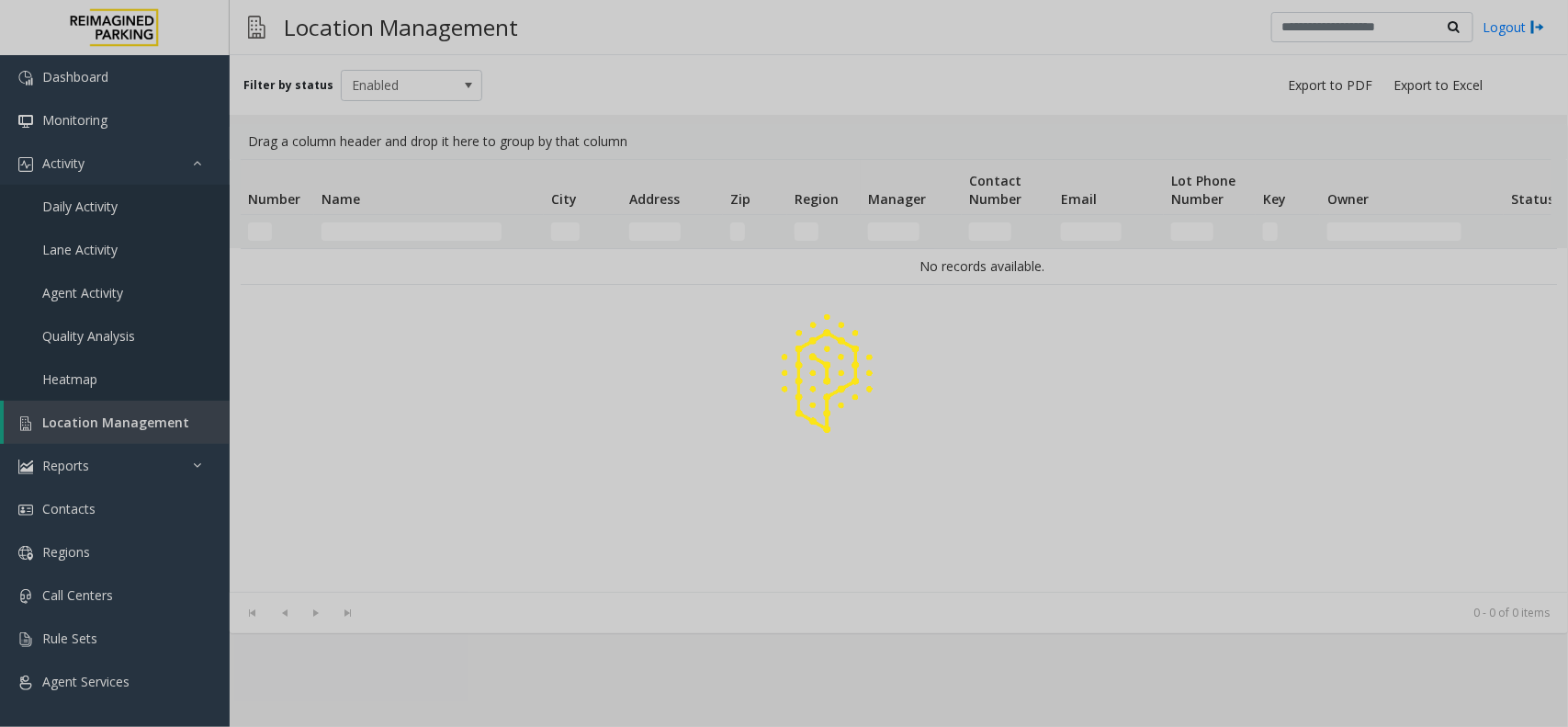 click 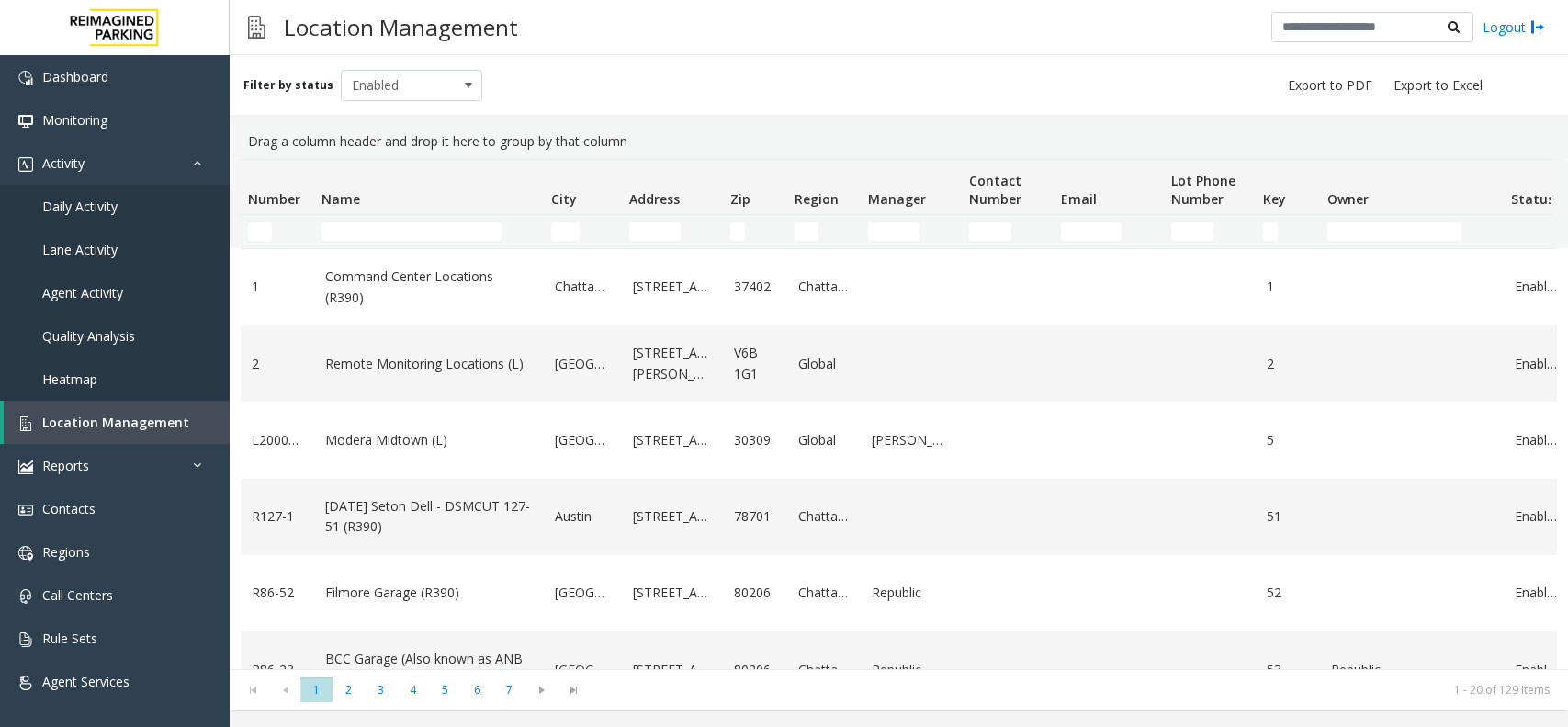 scroll, scrollTop: 0, scrollLeft: 0, axis: both 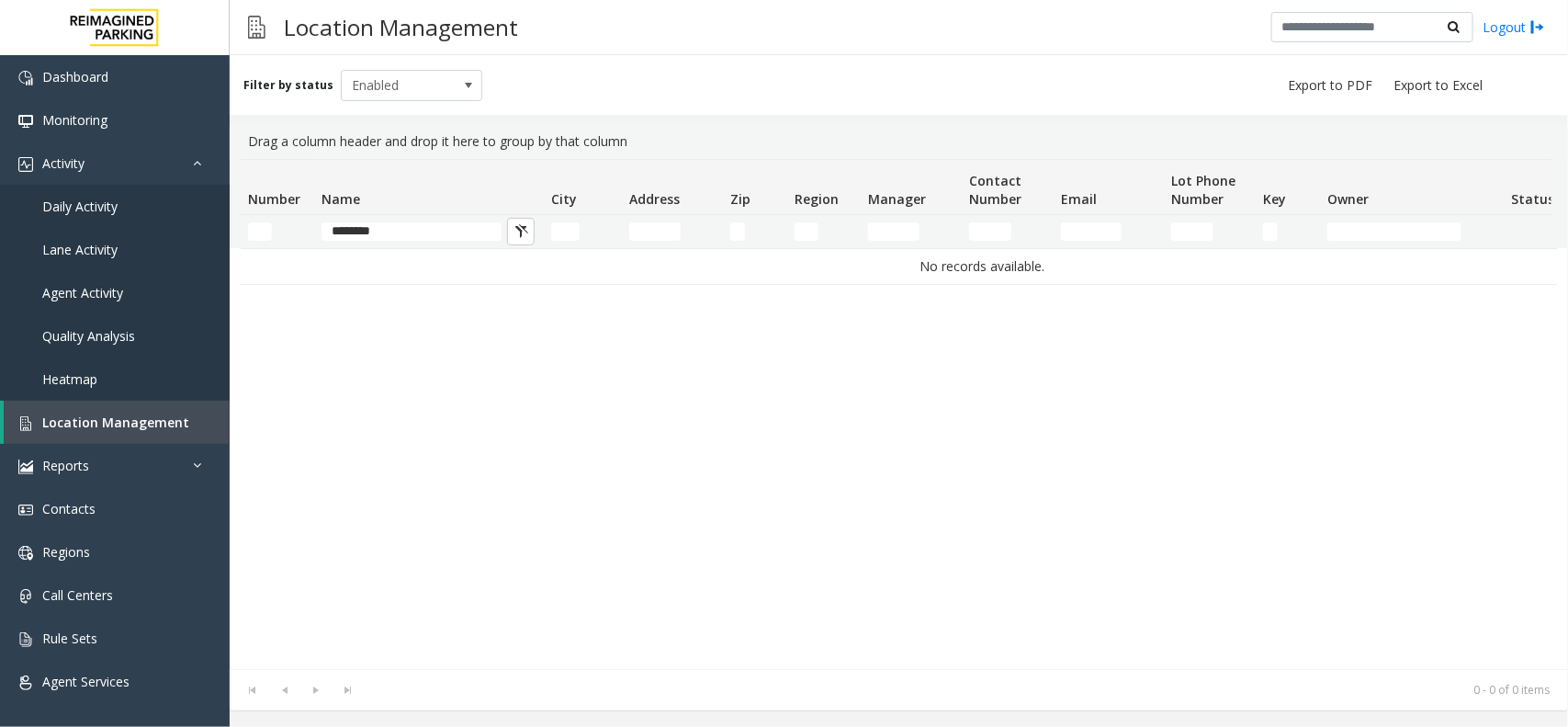 click on "********" 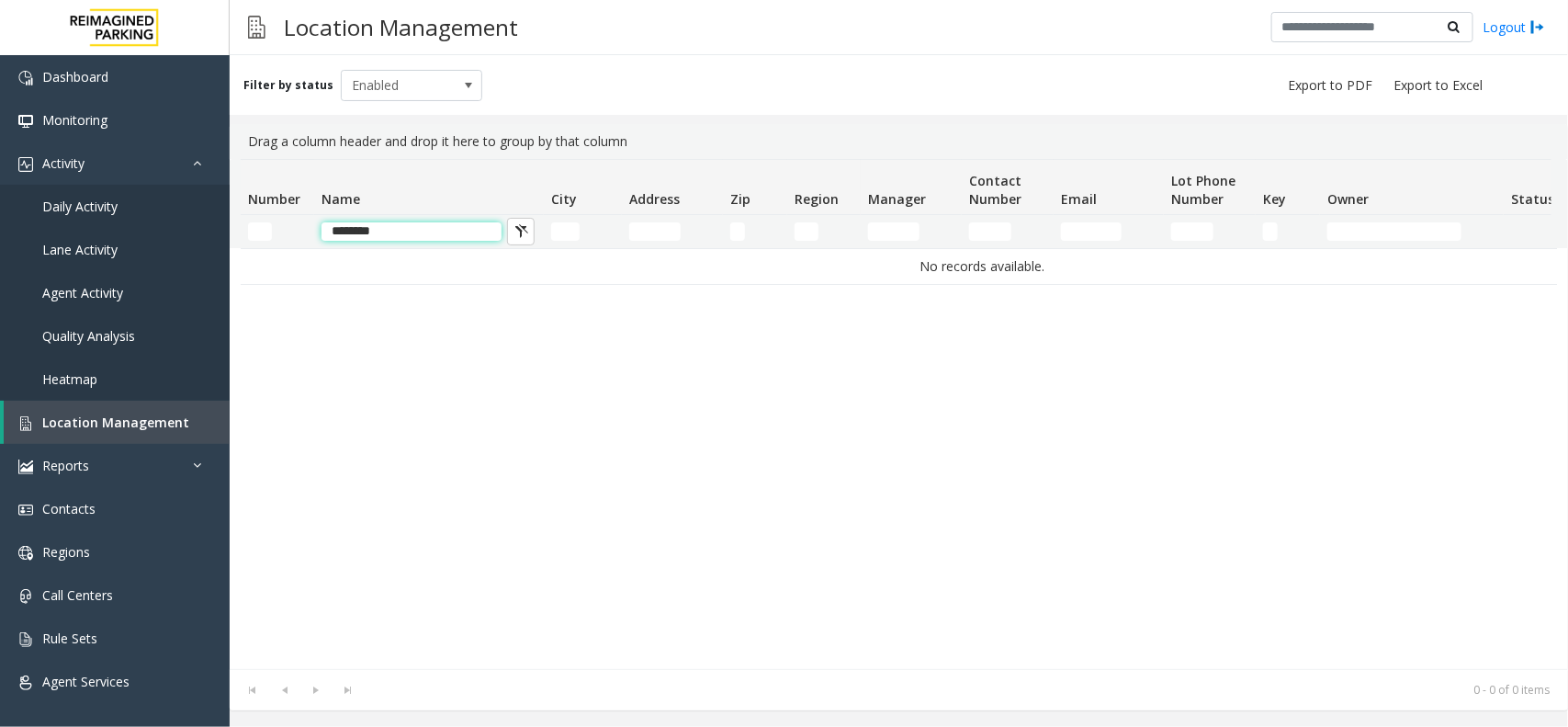 click on "********" 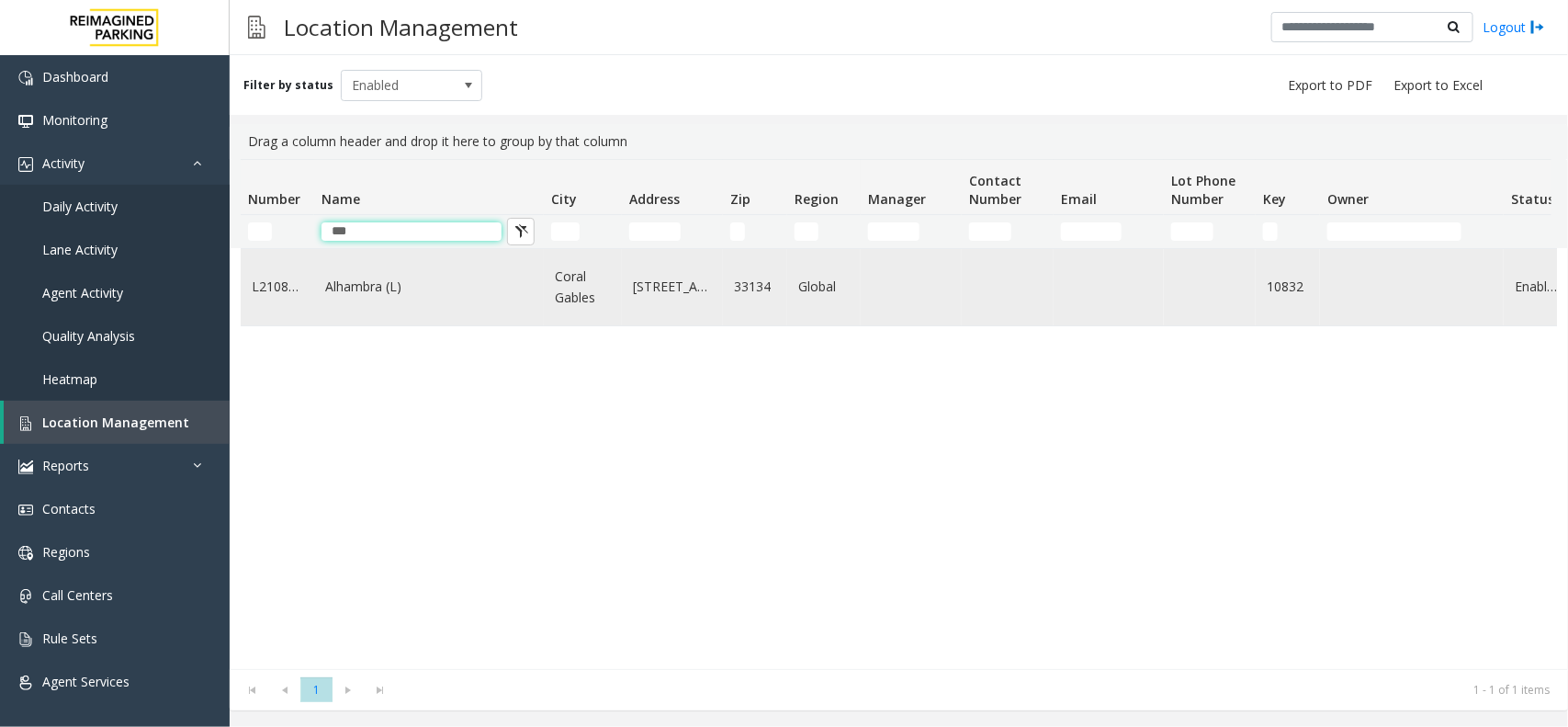 type on "***" 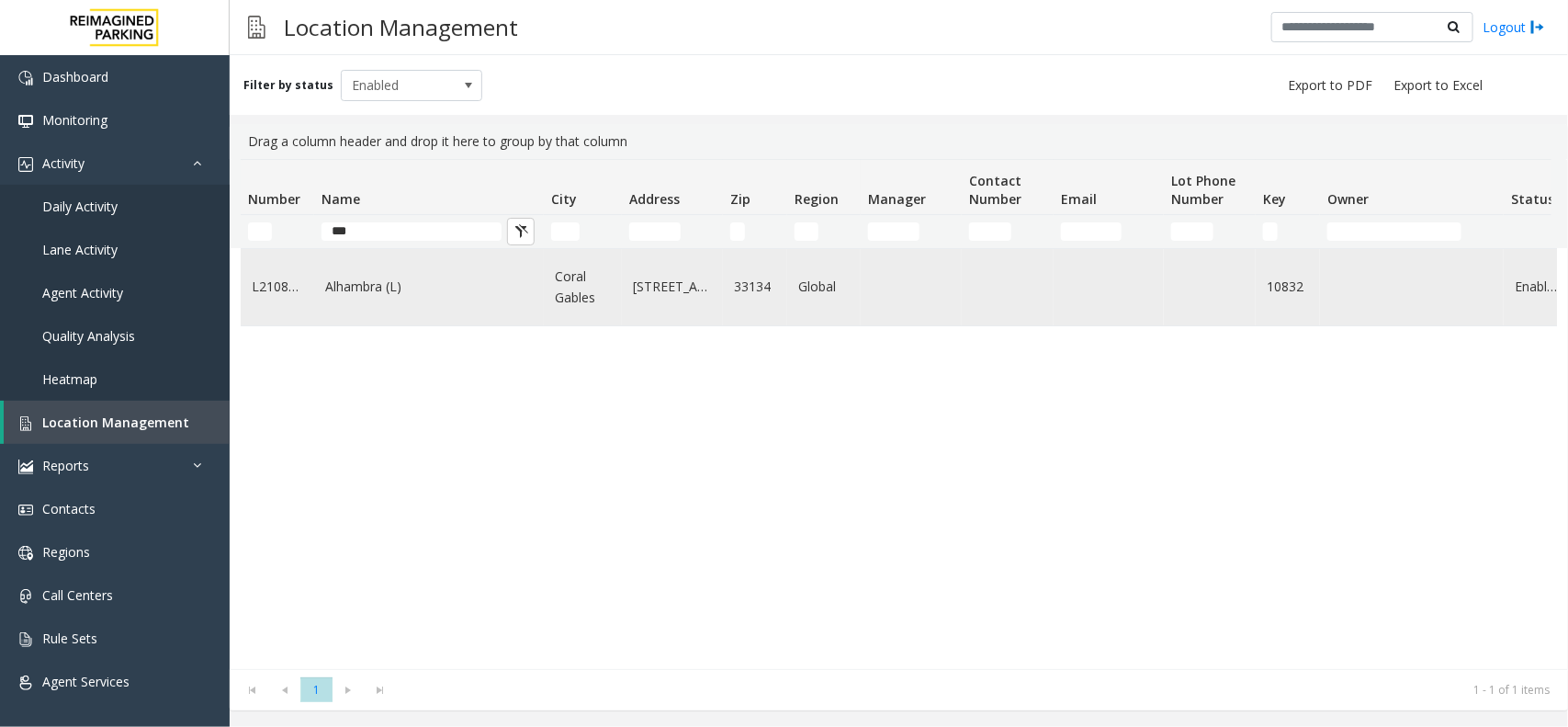 click on "Alhambra (L)" 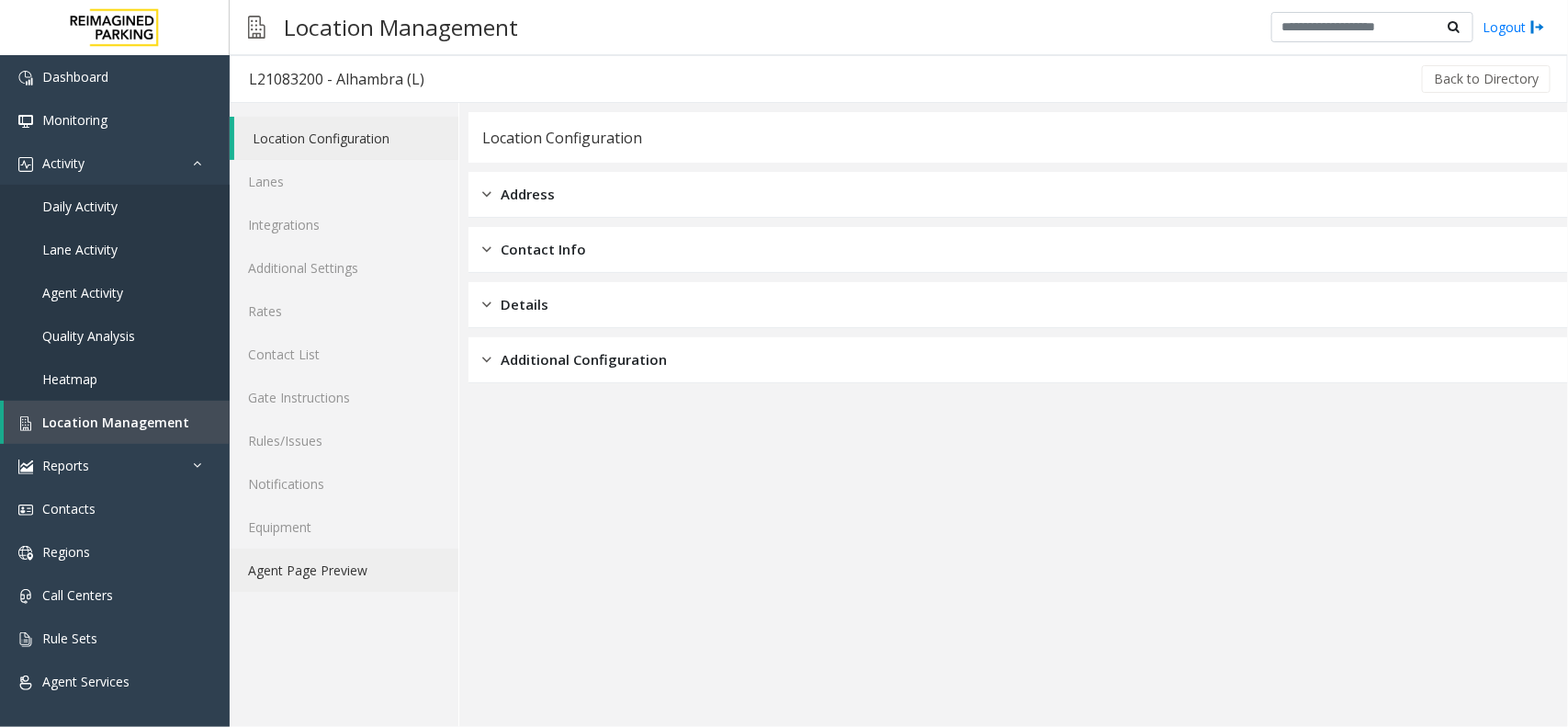 click on "Agent Page Preview" 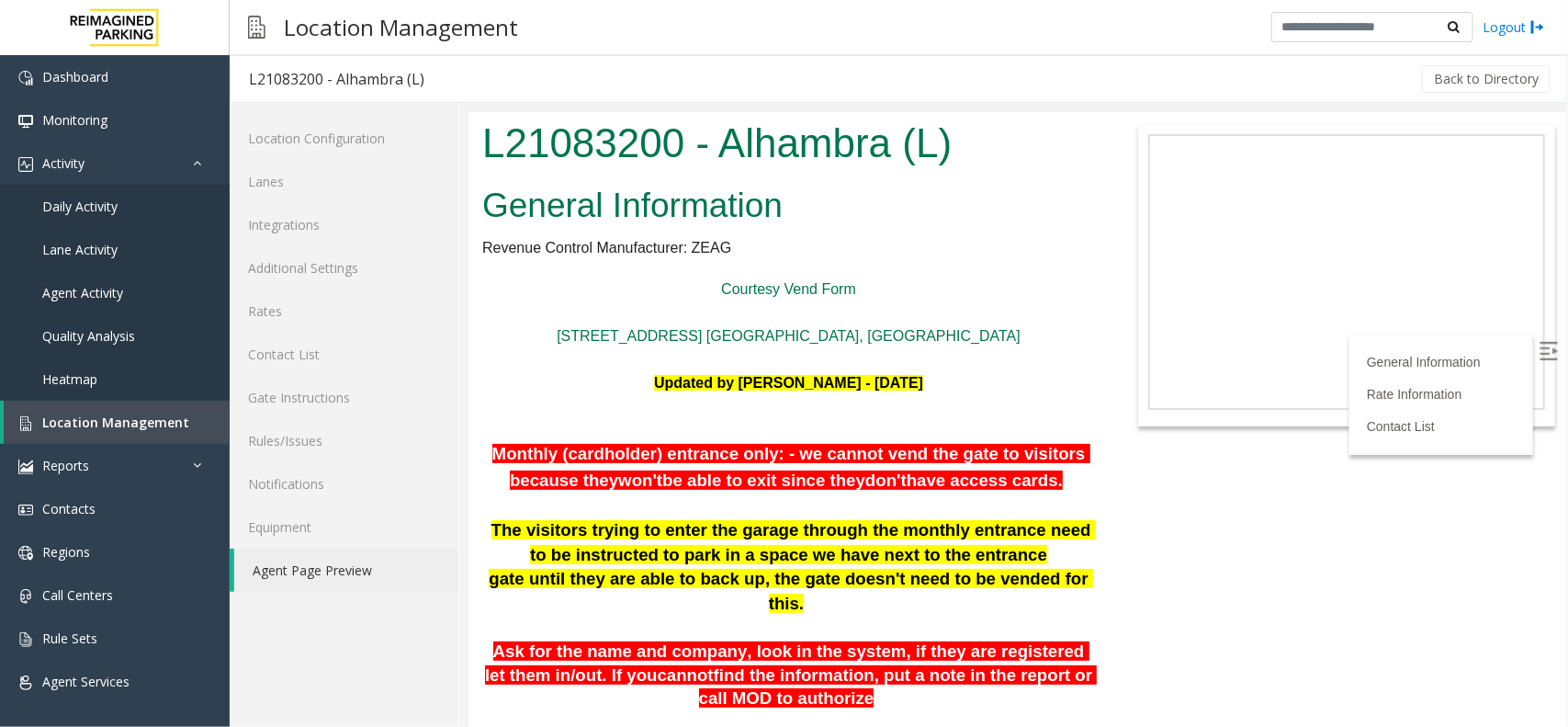 scroll, scrollTop: 115, scrollLeft: 0, axis: vertical 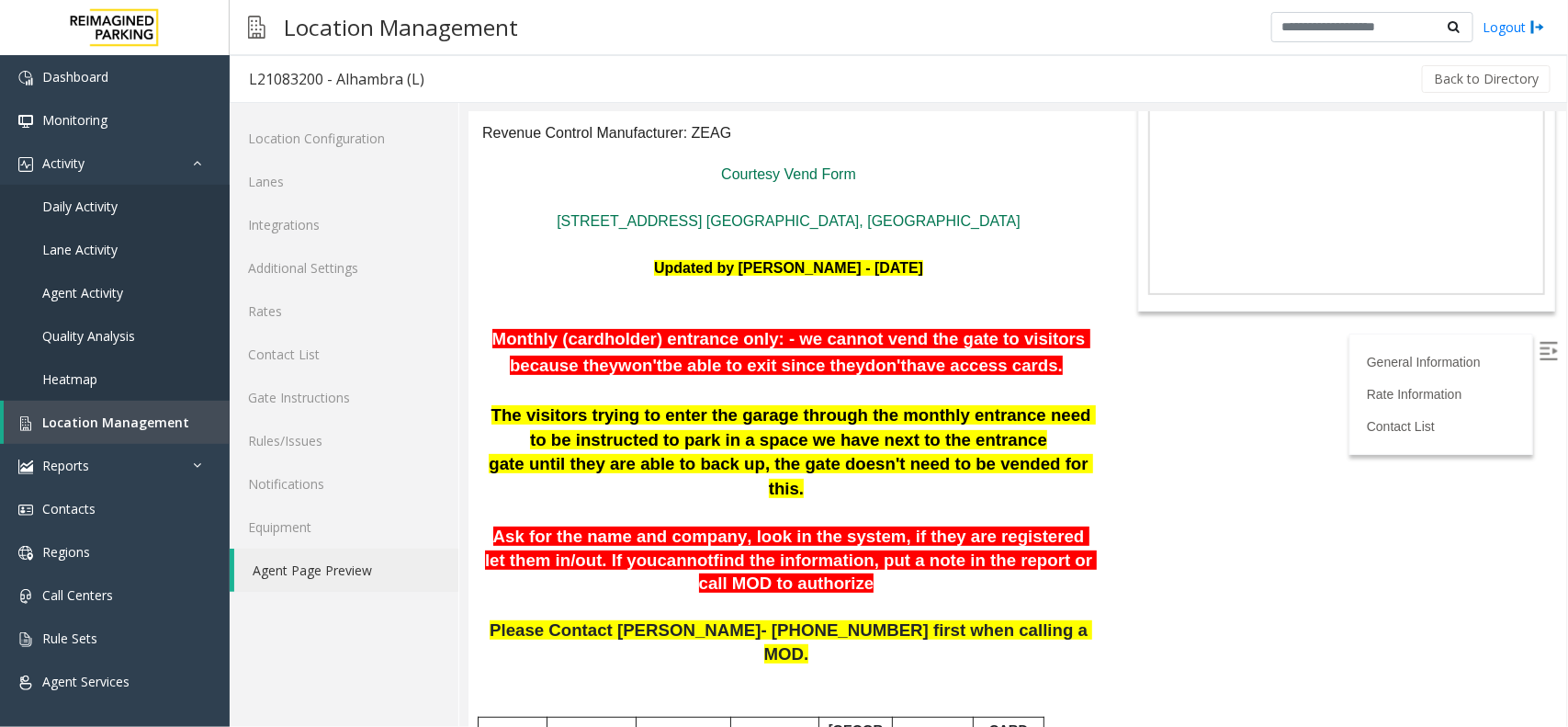 click at bounding box center [1548, 350] 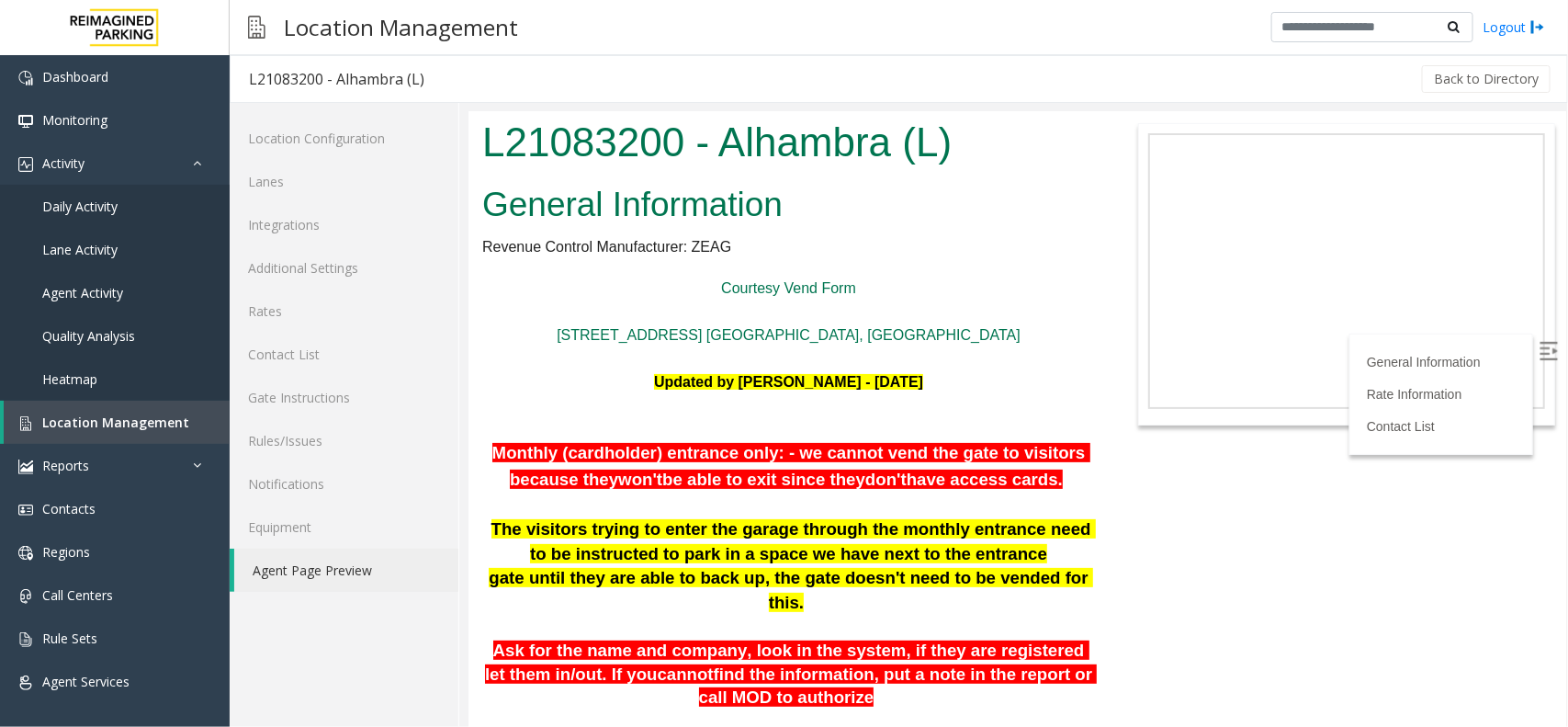 scroll, scrollTop: 0, scrollLeft: 0, axis: both 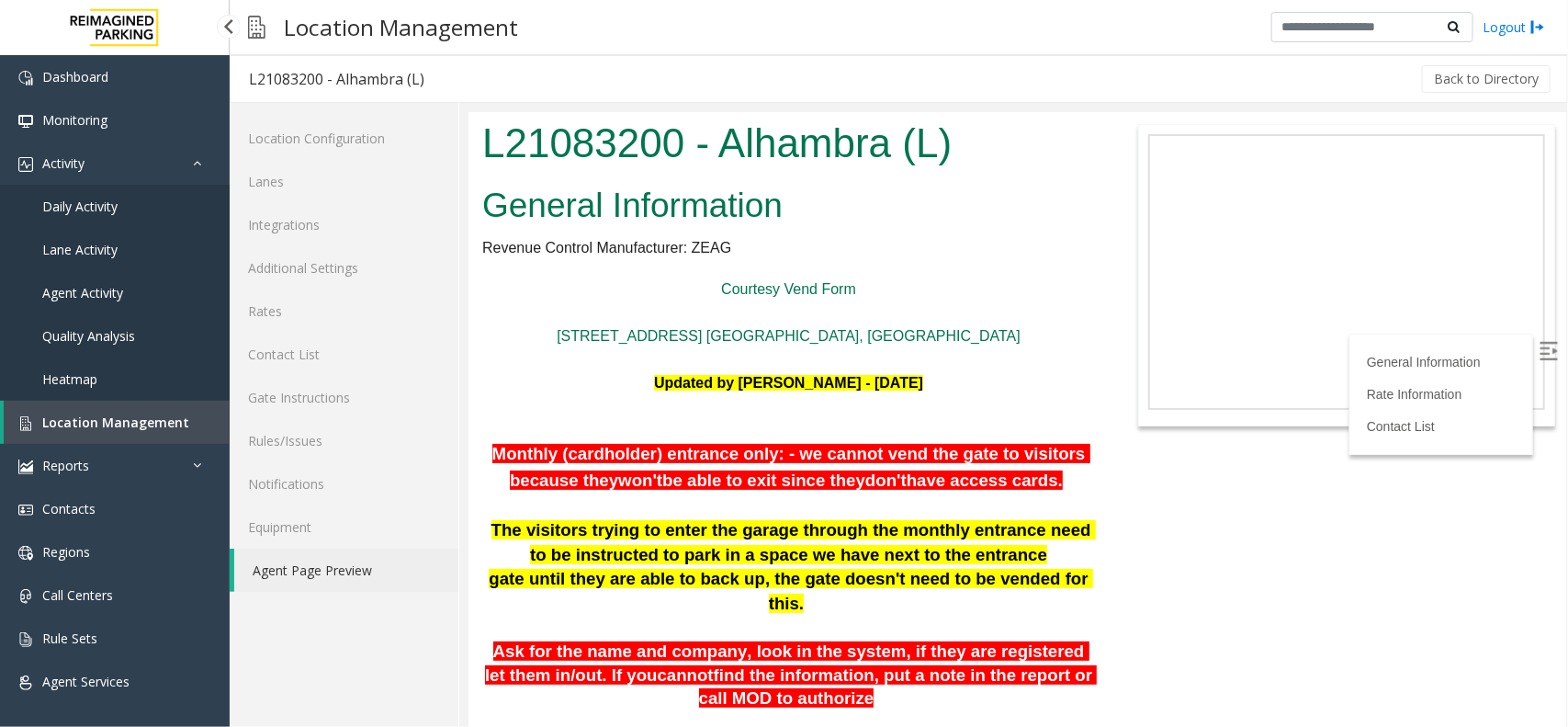 click on "Location Management" at bounding box center (117, 422) 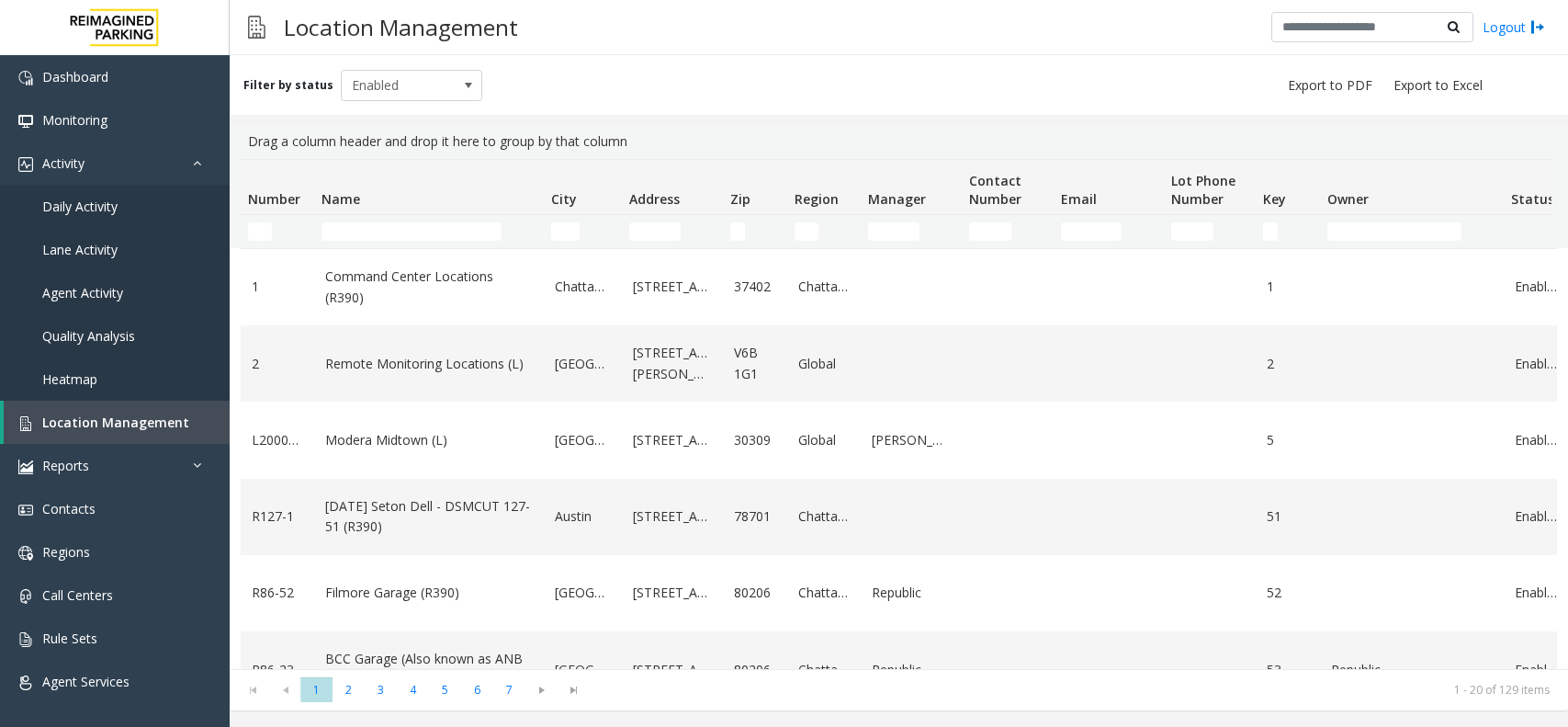 scroll, scrollTop: 0, scrollLeft: 0, axis: both 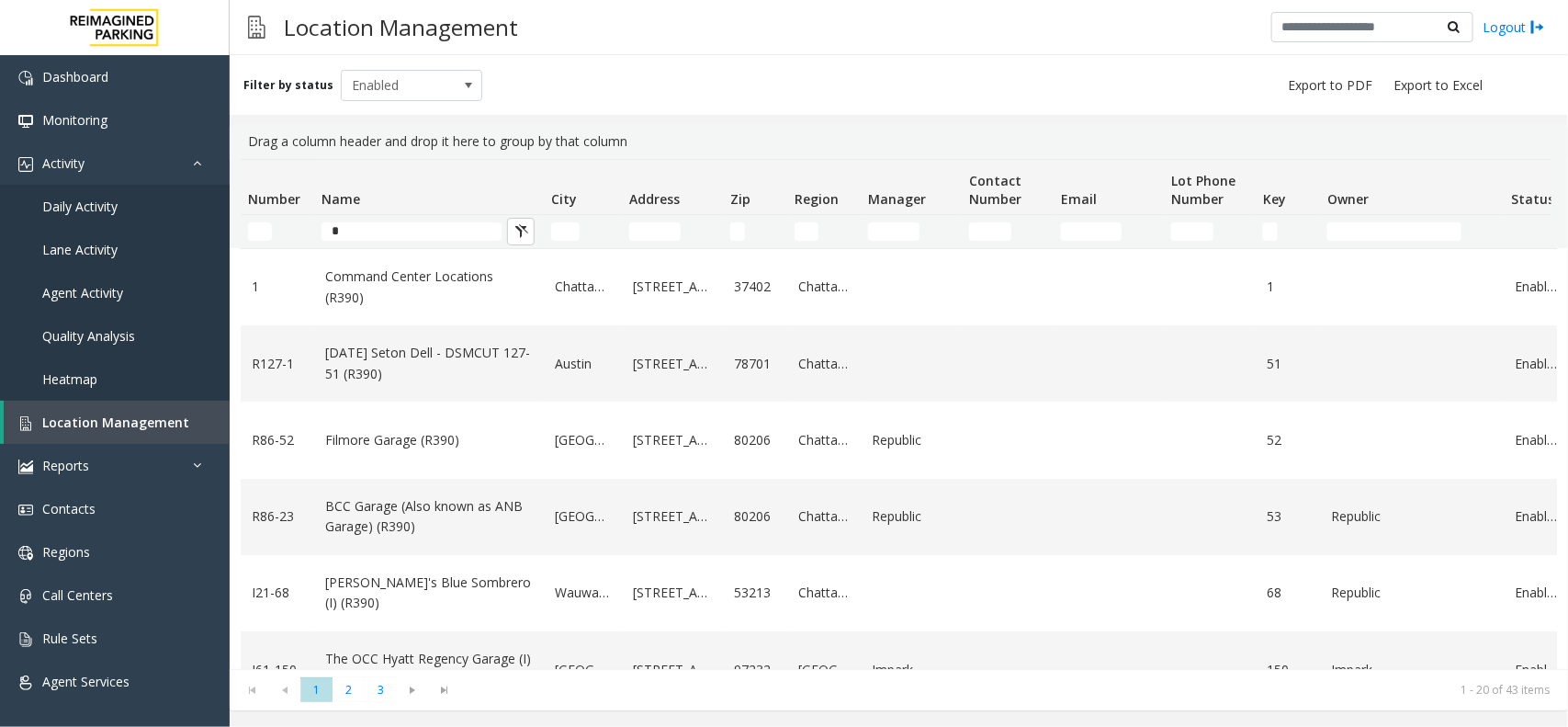 type on "*" 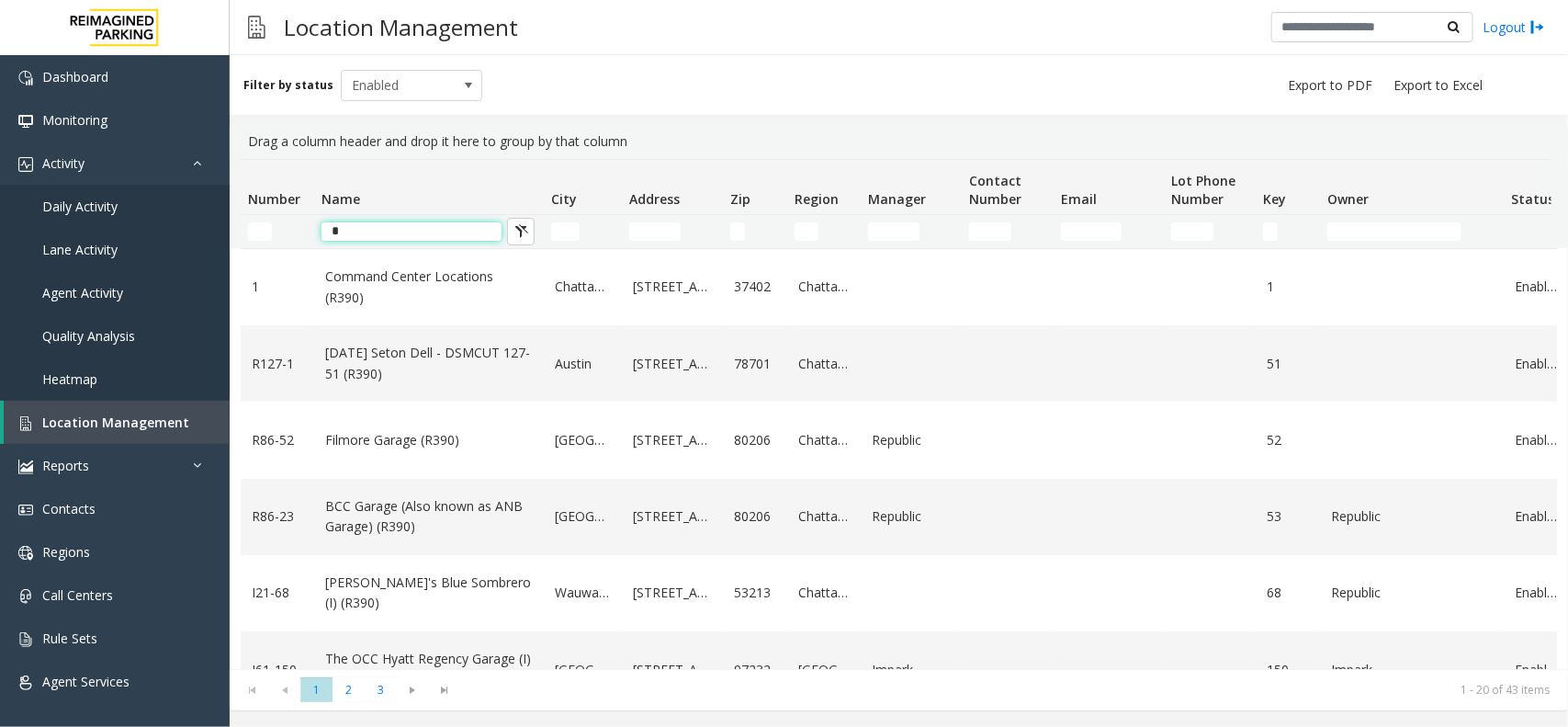 click on "*" 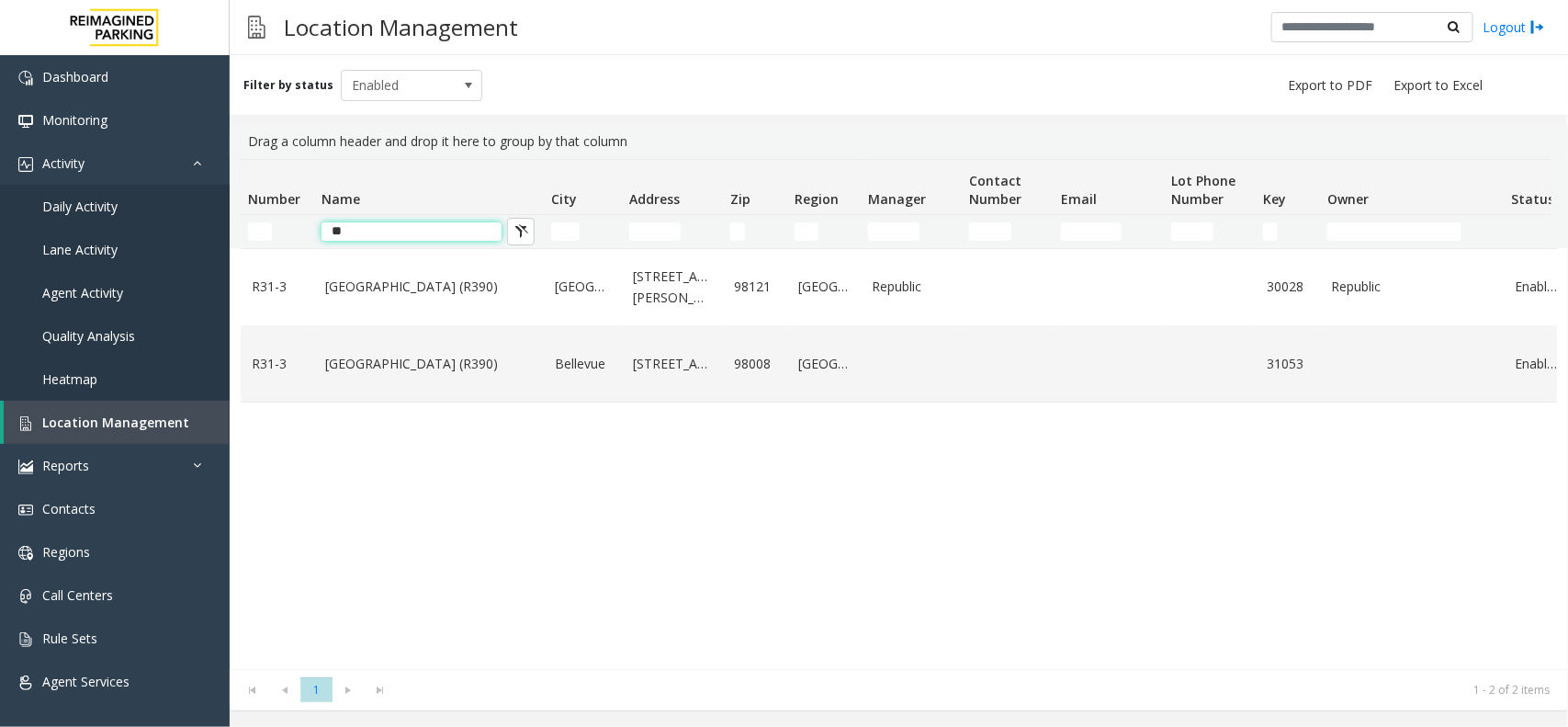 type on "*" 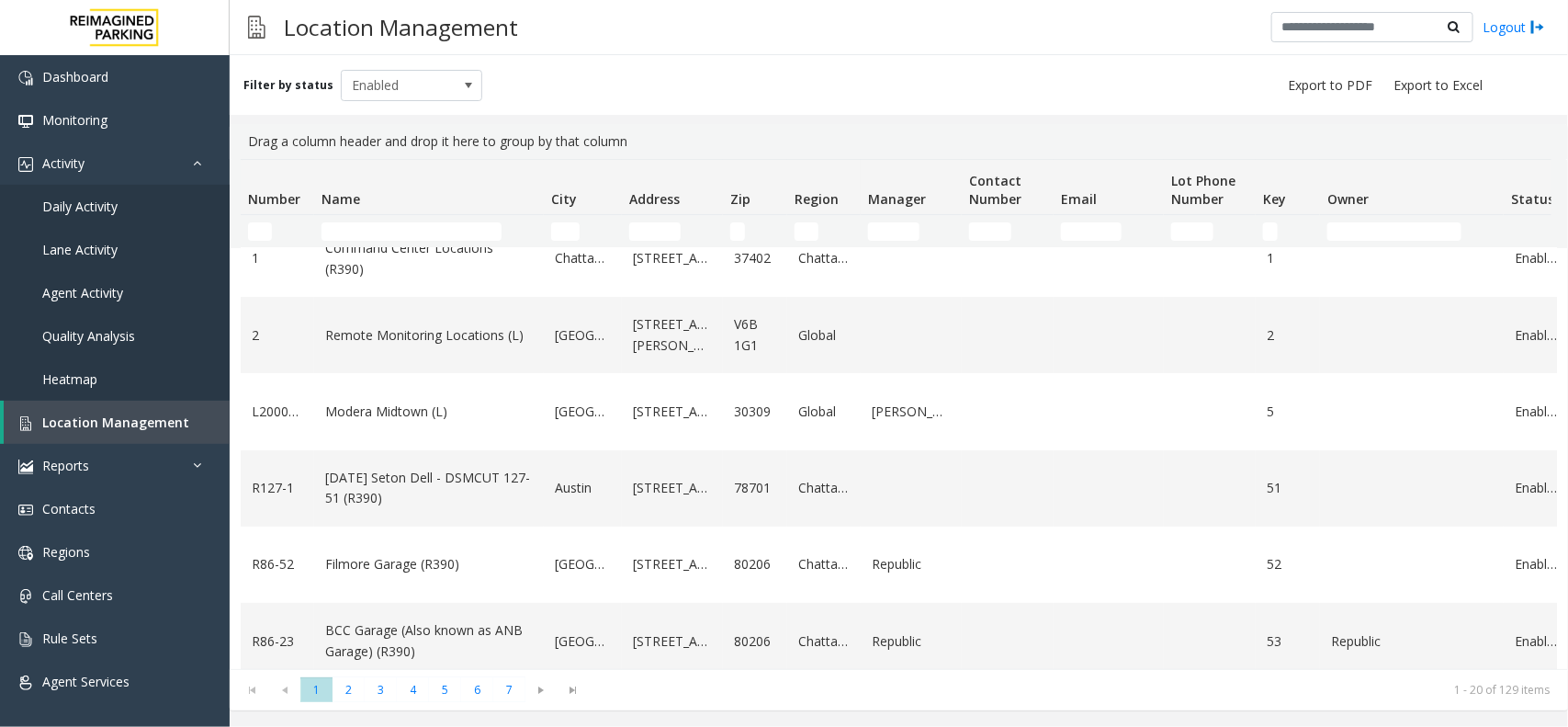 scroll, scrollTop: 0, scrollLeft: 0, axis: both 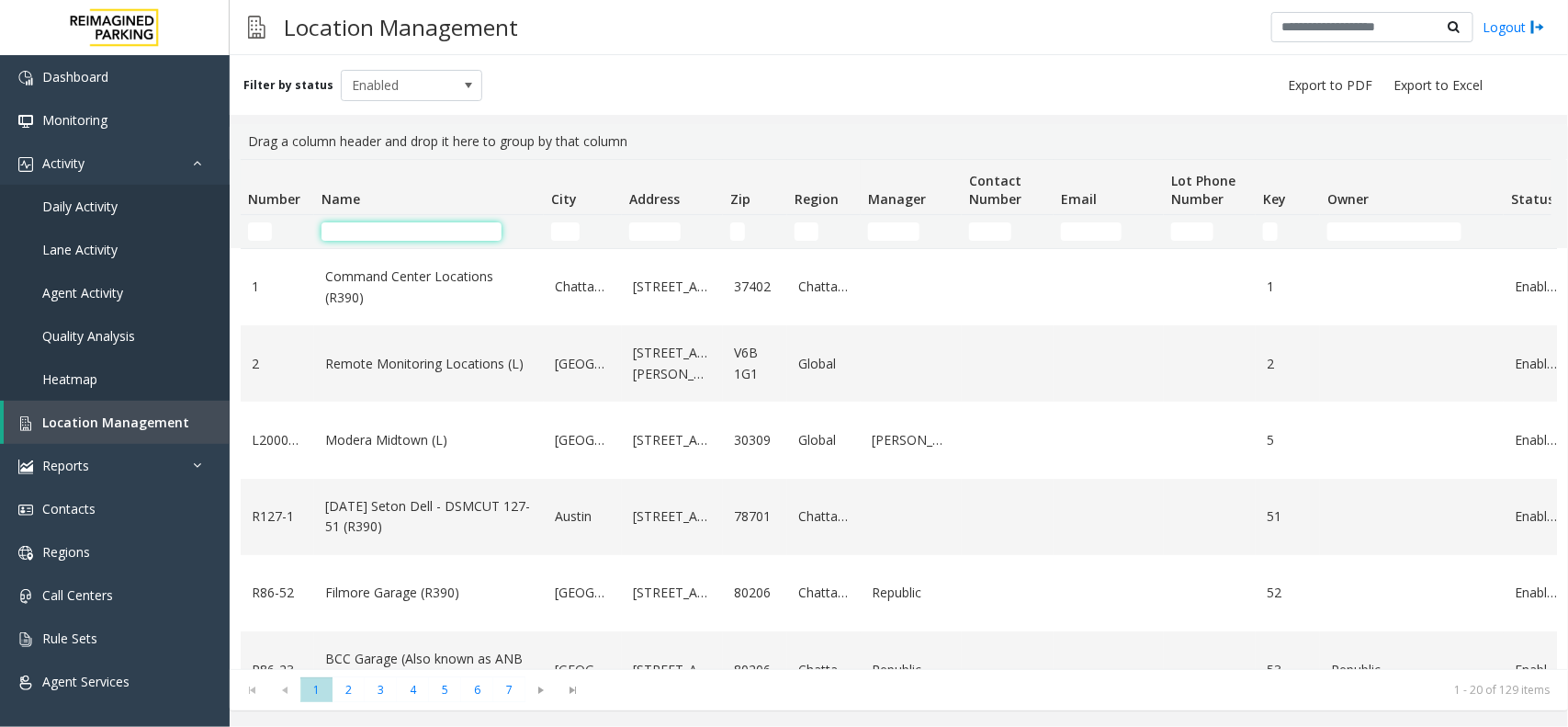 click 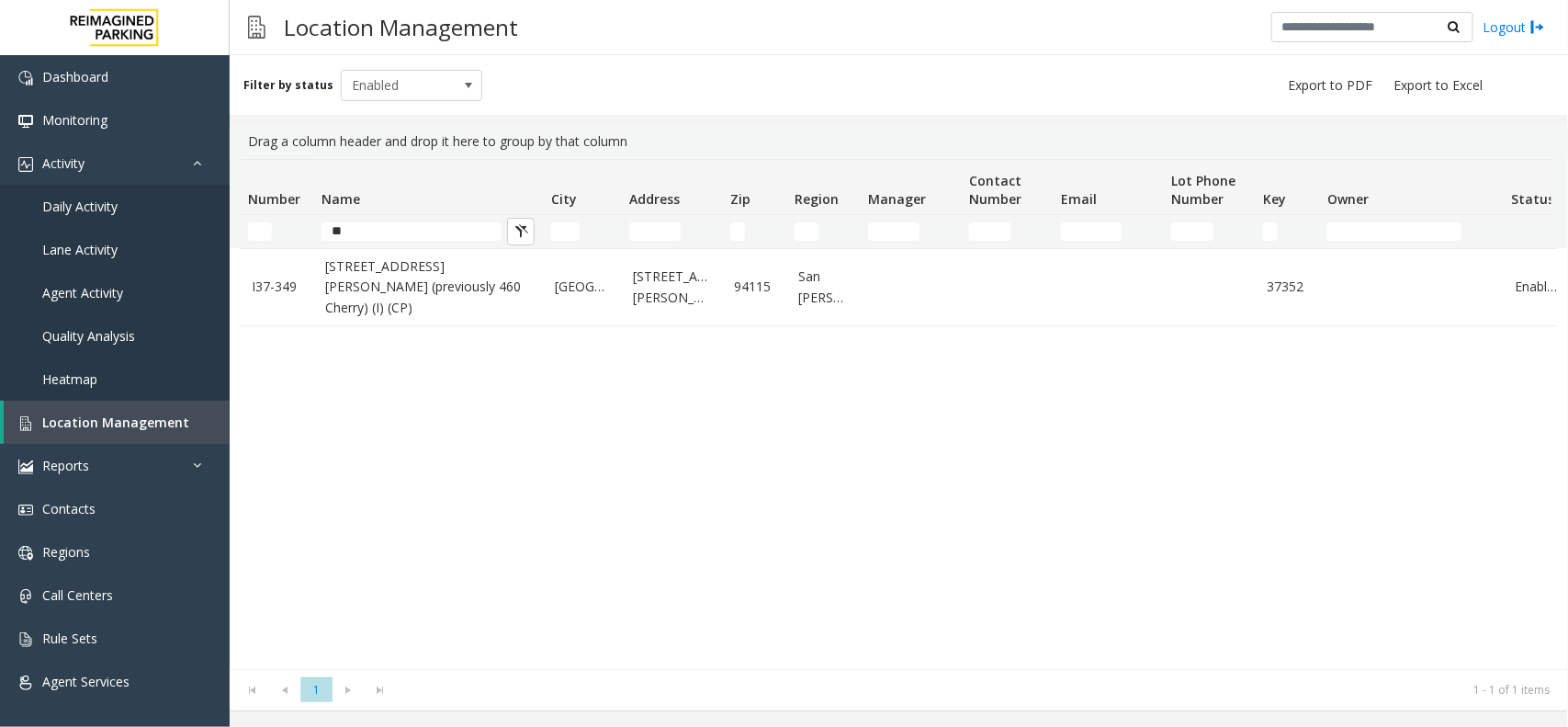 click on "**" 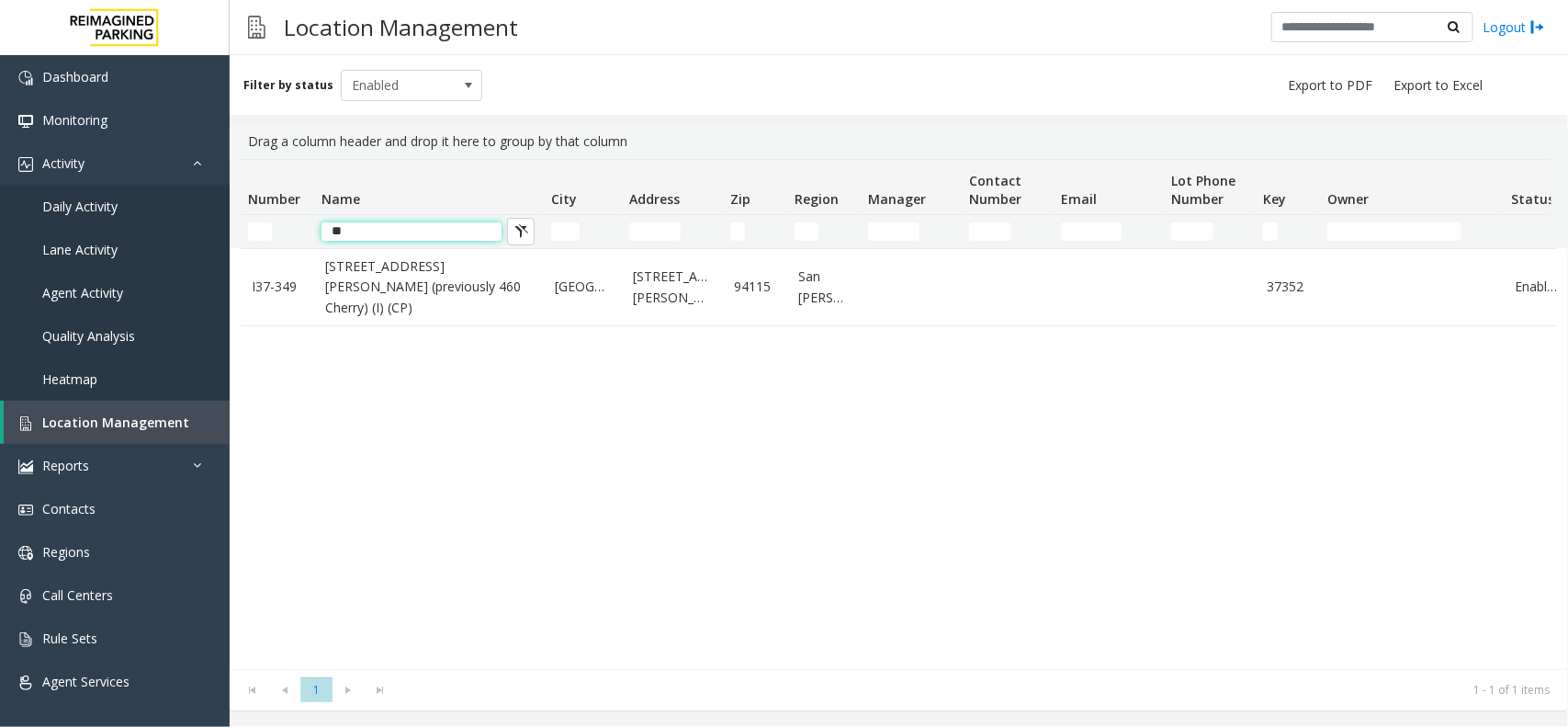 click on "**" 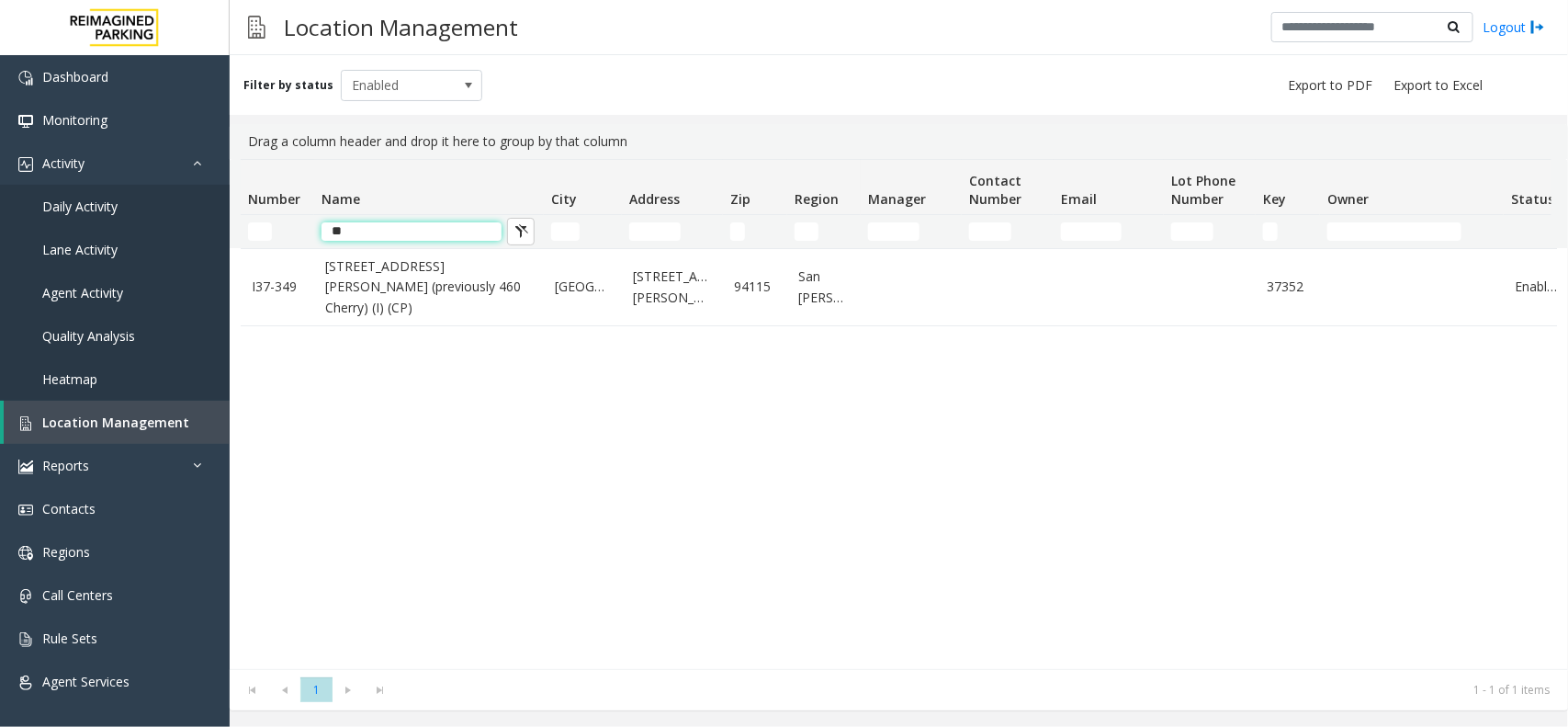 type on "*" 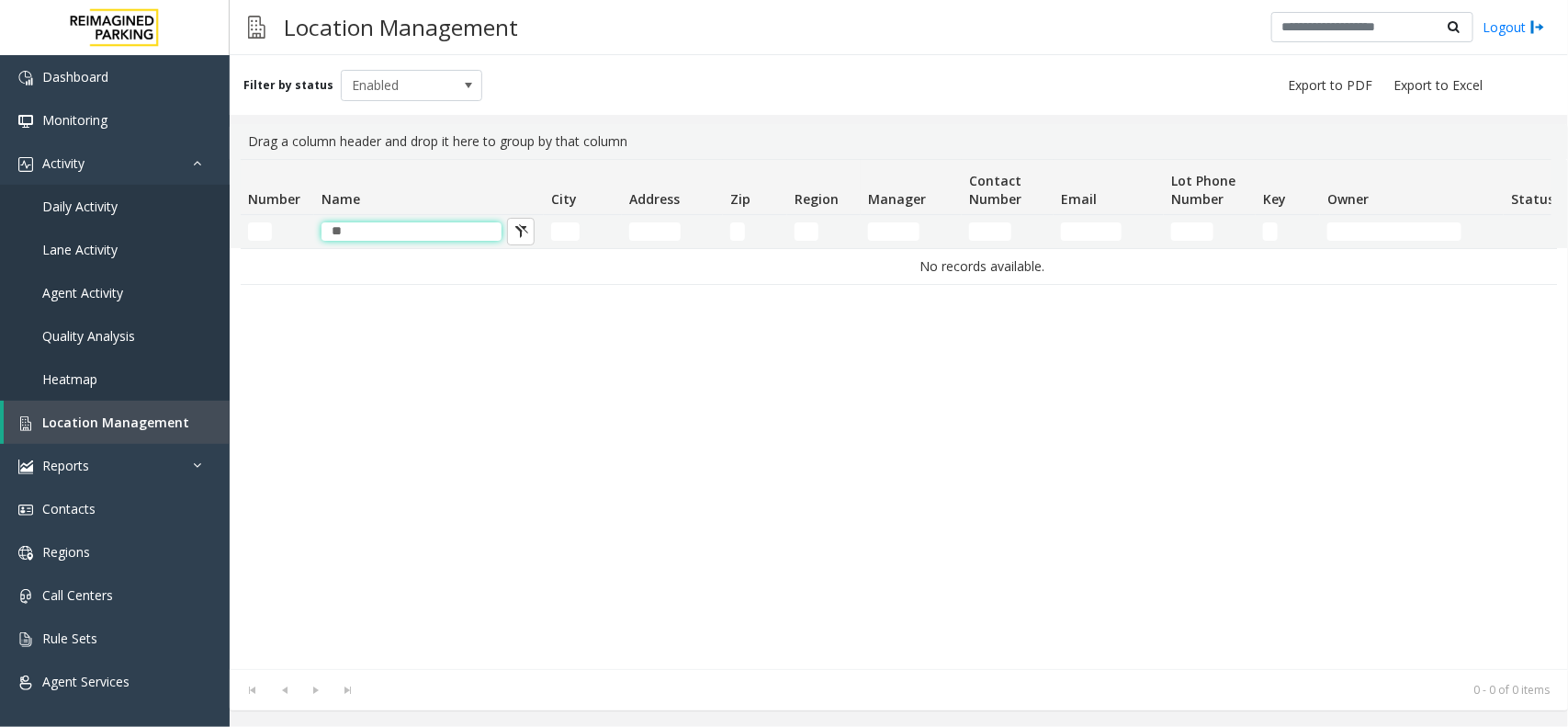 type on "*" 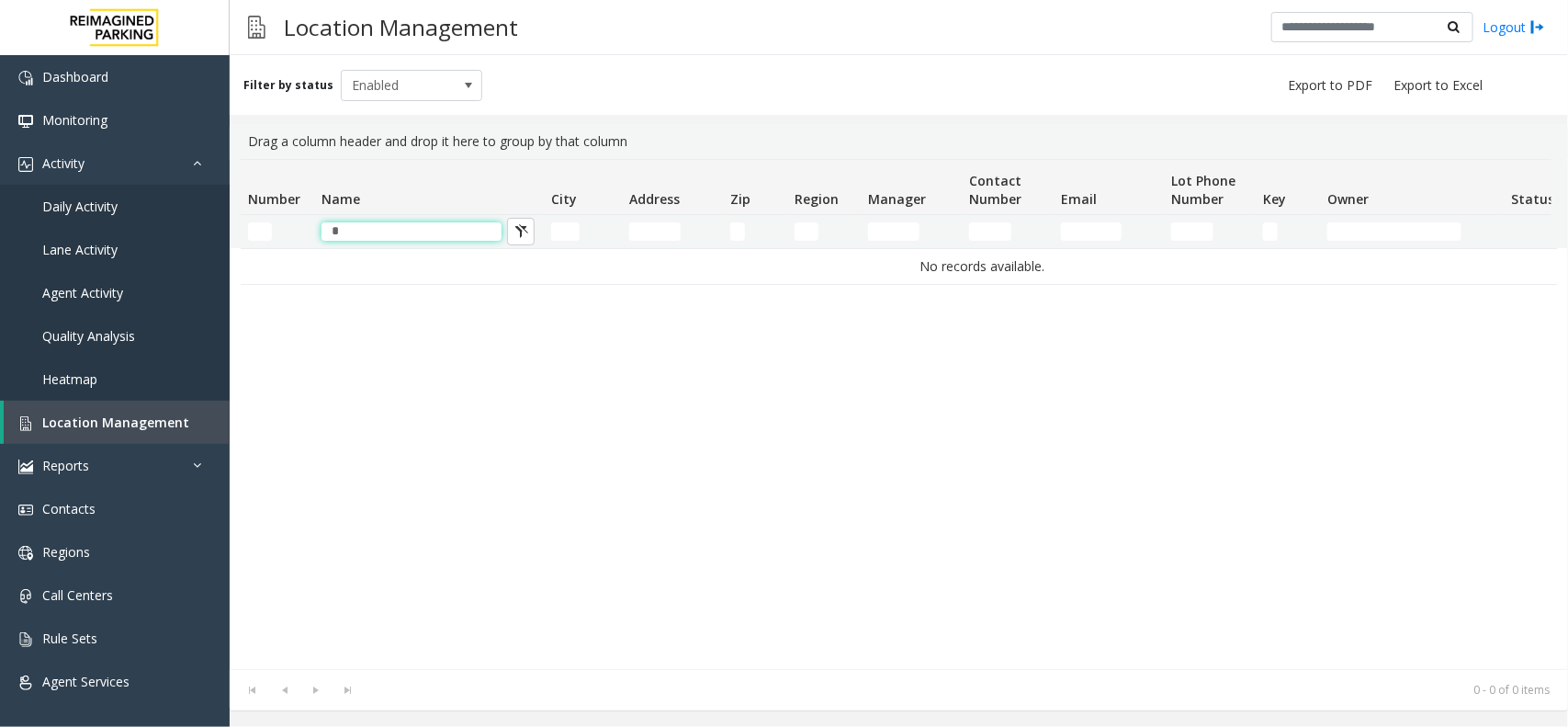 type 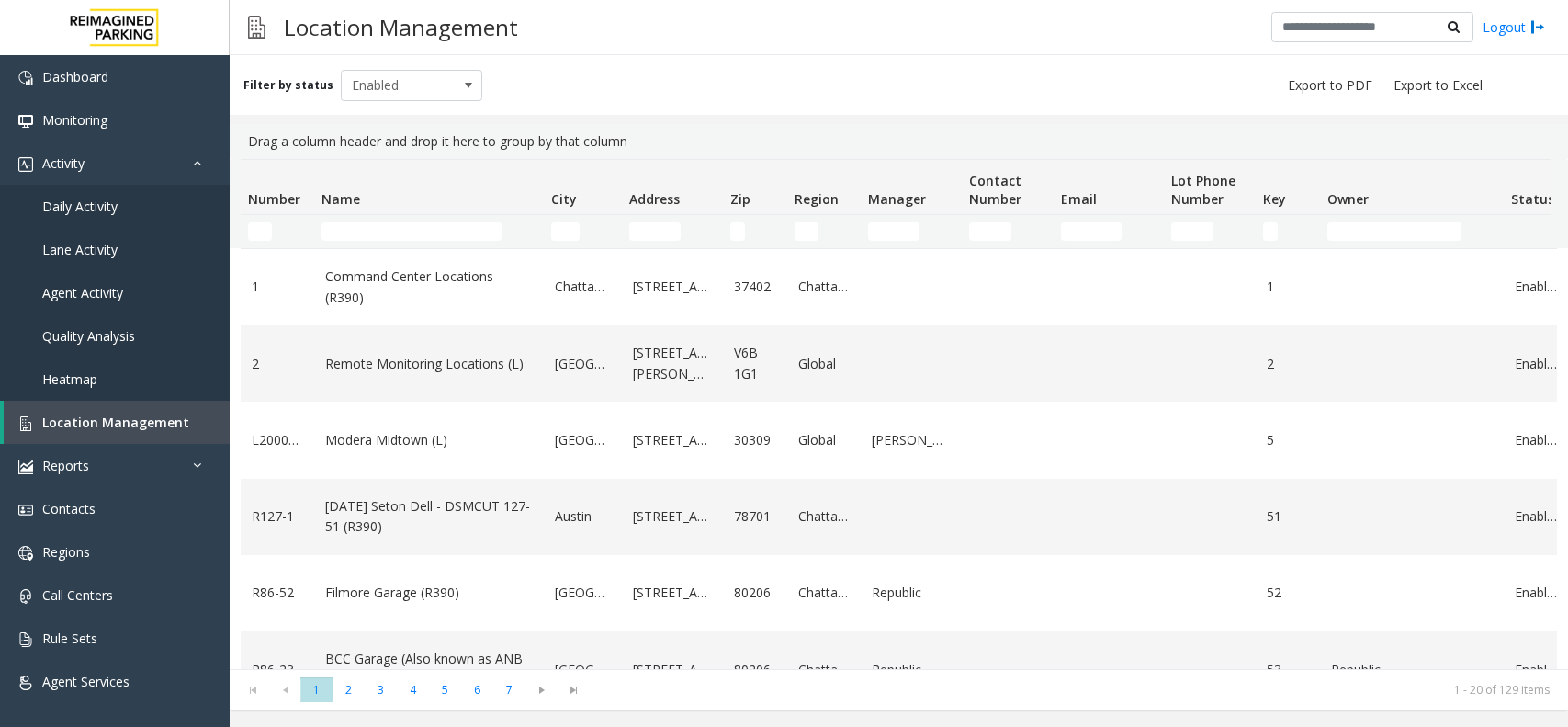 scroll, scrollTop: 0, scrollLeft: 0, axis: both 